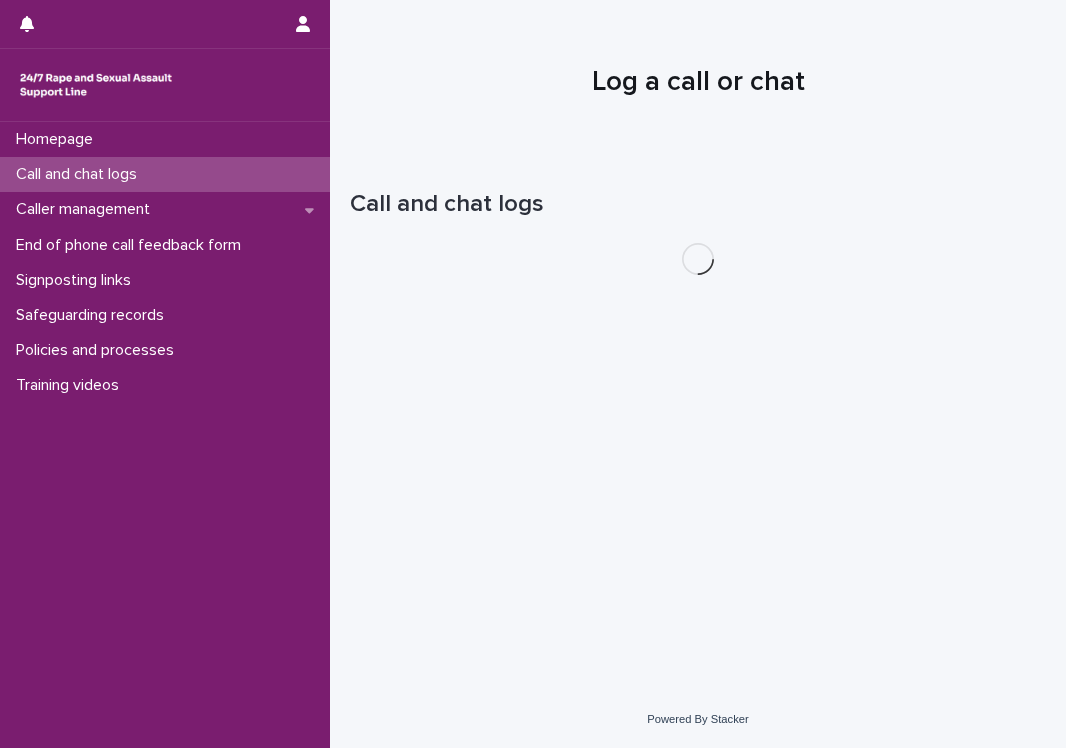 scroll, scrollTop: 0, scrollLeft: 0, axis: both 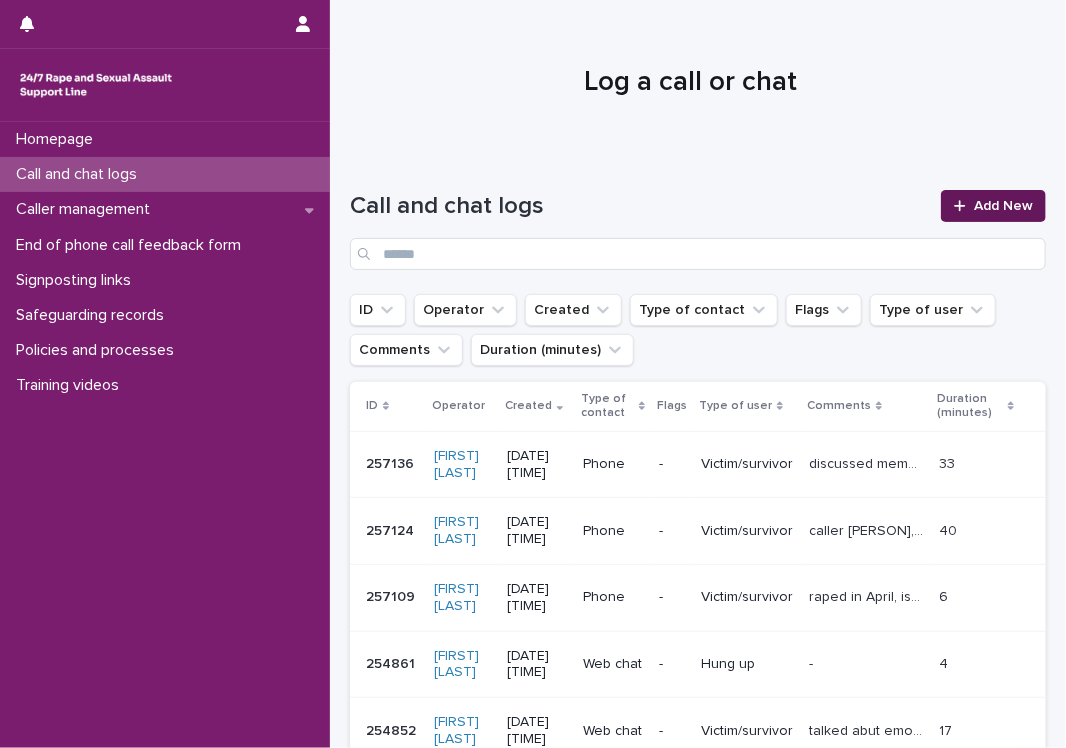 click on "Add New" at bounding box center (1003, 206) 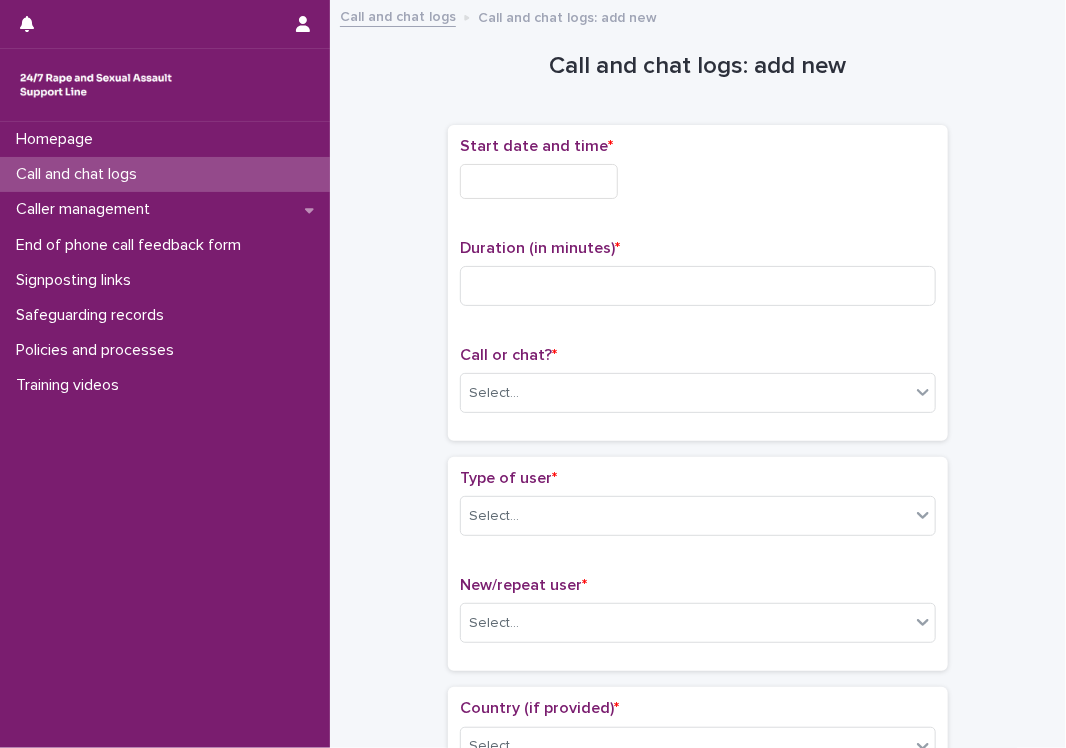 click at bounding box center (539, 181) 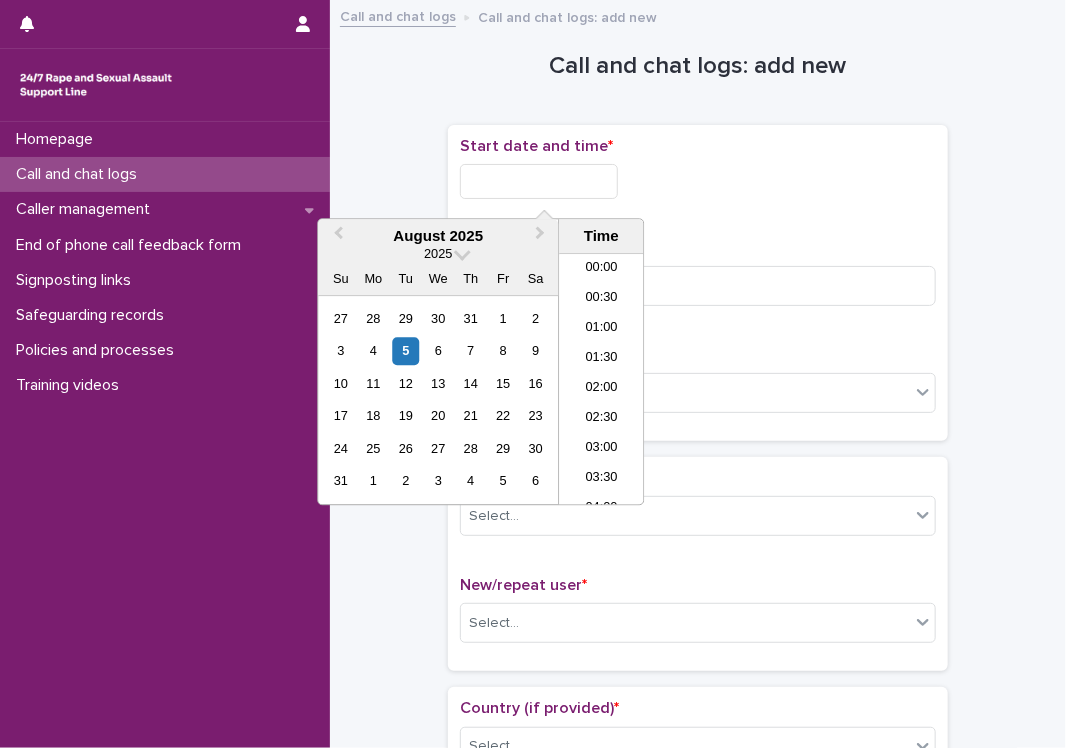 scroll, scrollTop: 760, scrollLeft: 0, axis: vertical 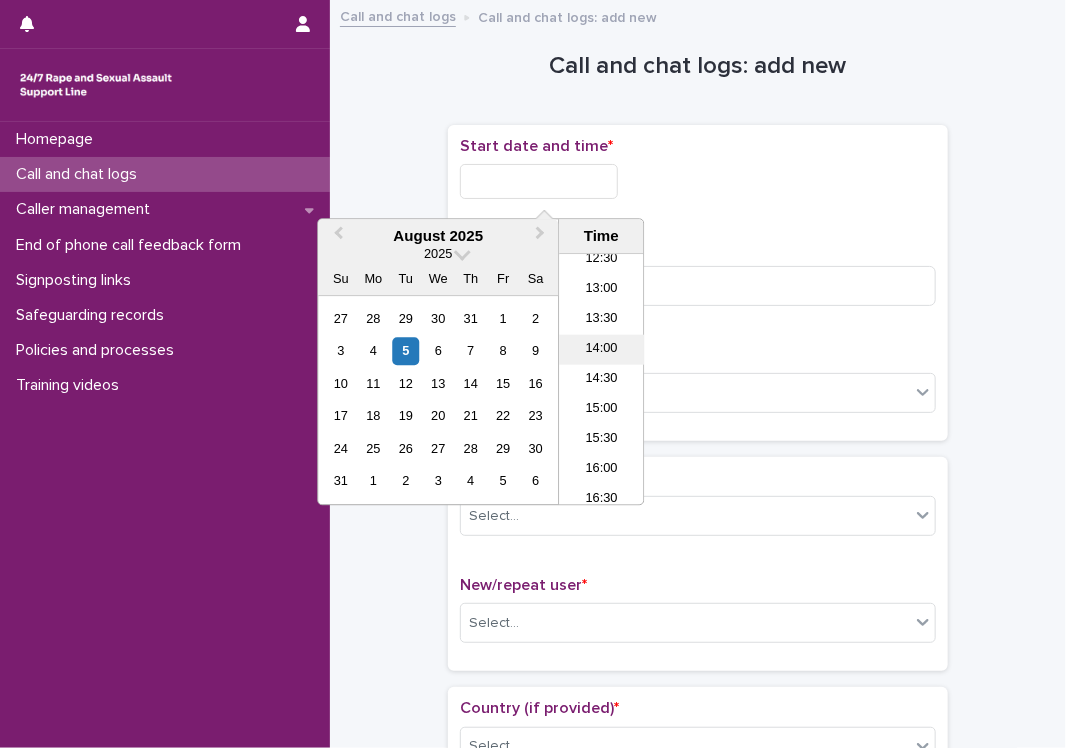 click on "14:00" at bounding box center [601, 350] 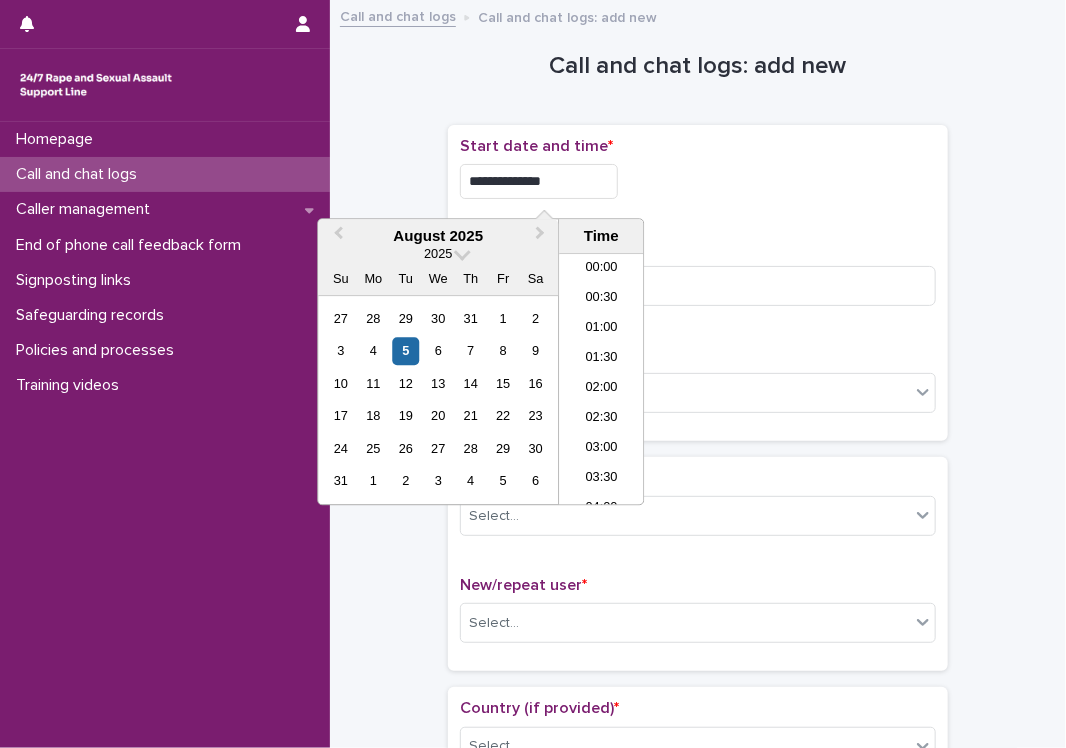 scroll, scrollTop: 730, scrollLeft: 0, axis: vertical 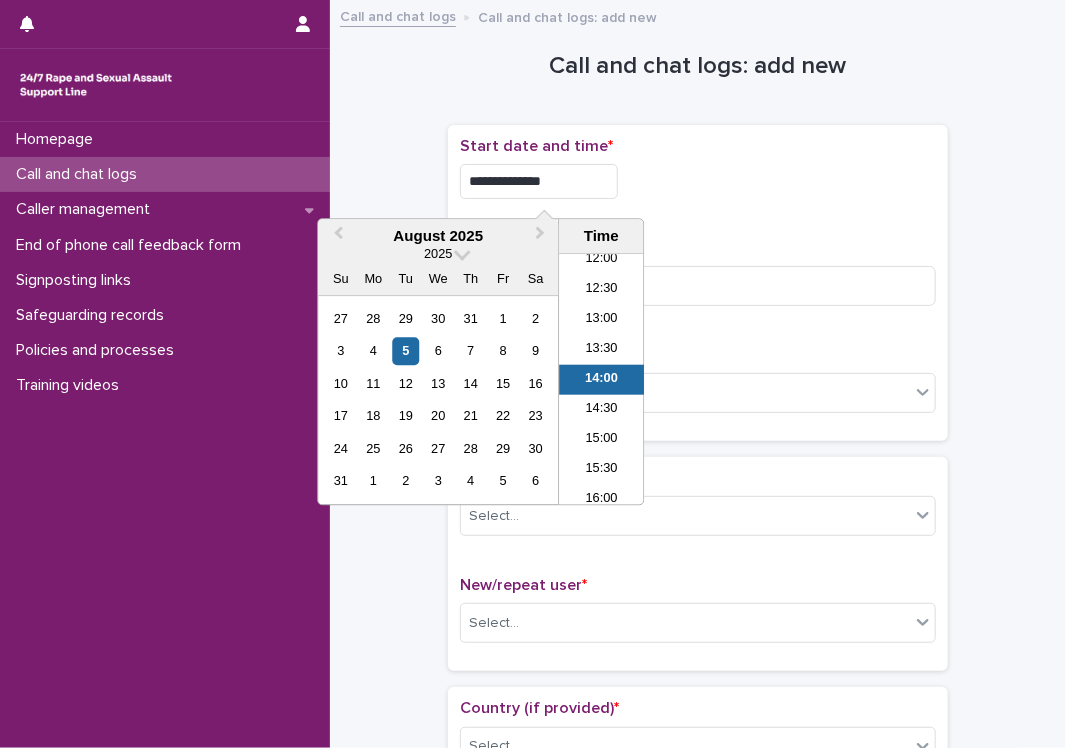 click on "**********" at bounding box center (539, 181) 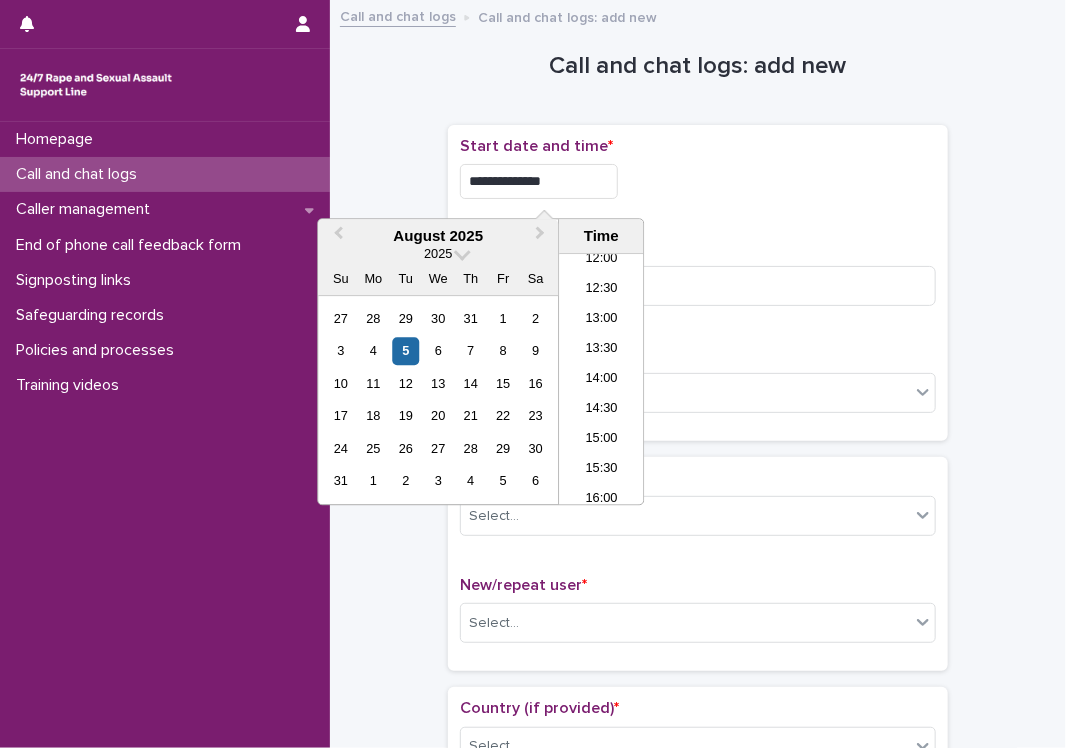 type on "**********" 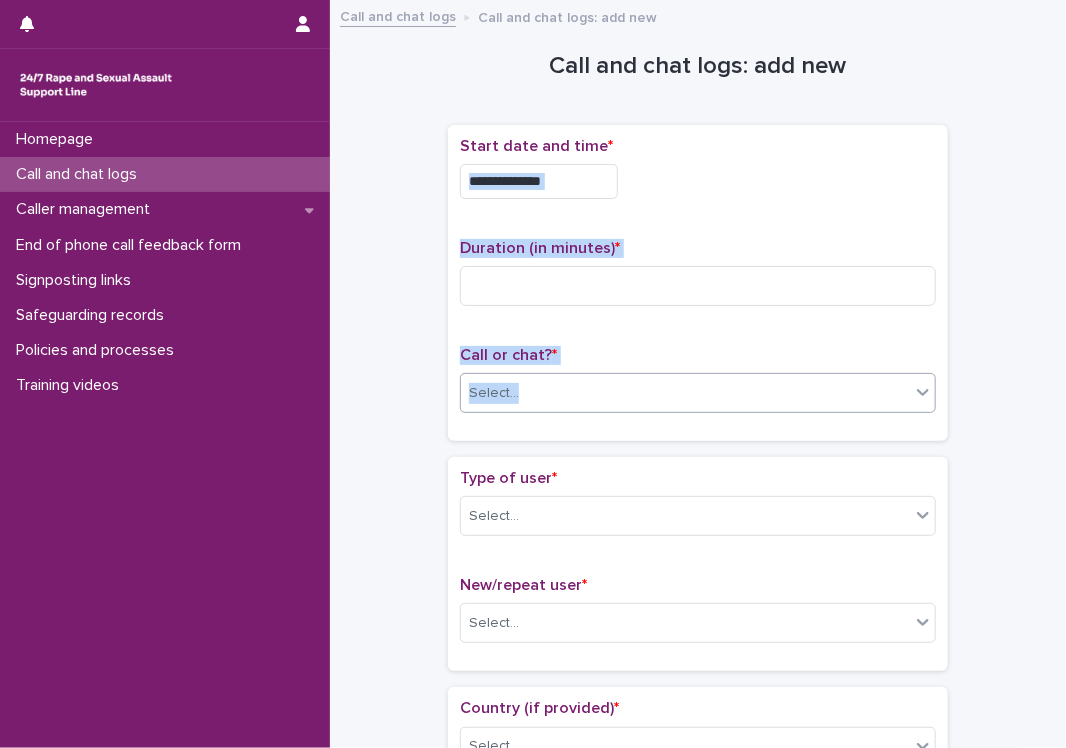 drag, startPoint x: 728, startPoint y: 215, endPoint x: 537, endPoint y: 388, distance: 257.7014 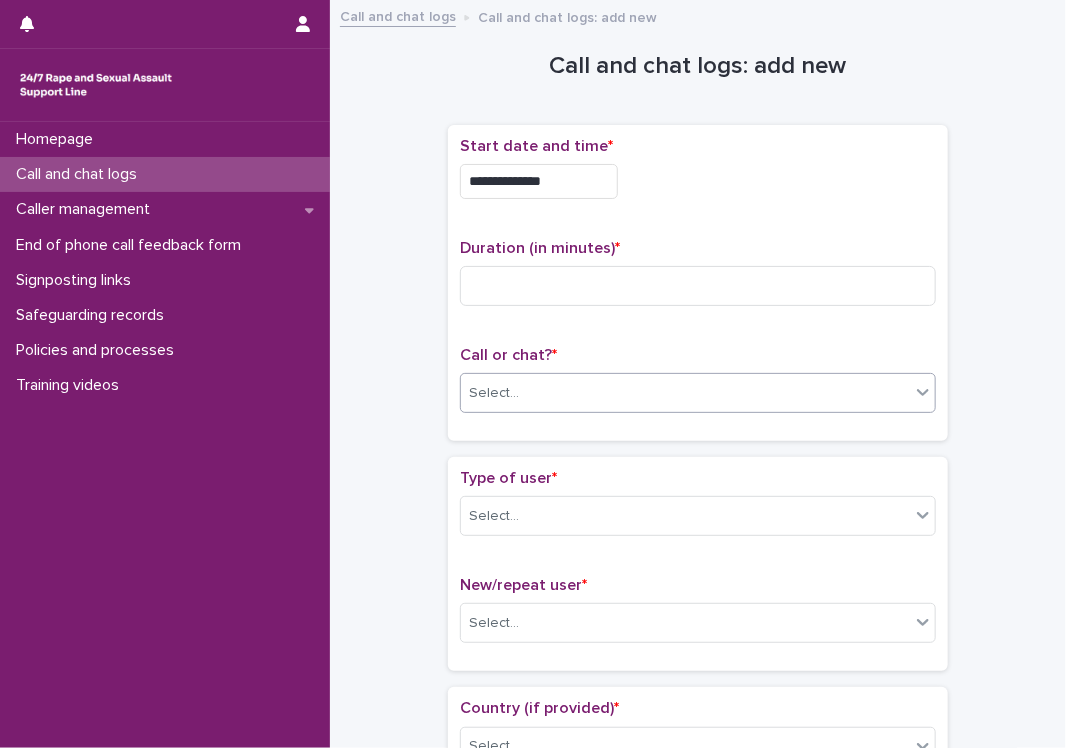 click on "Select..." at bounding box center (685, 393) 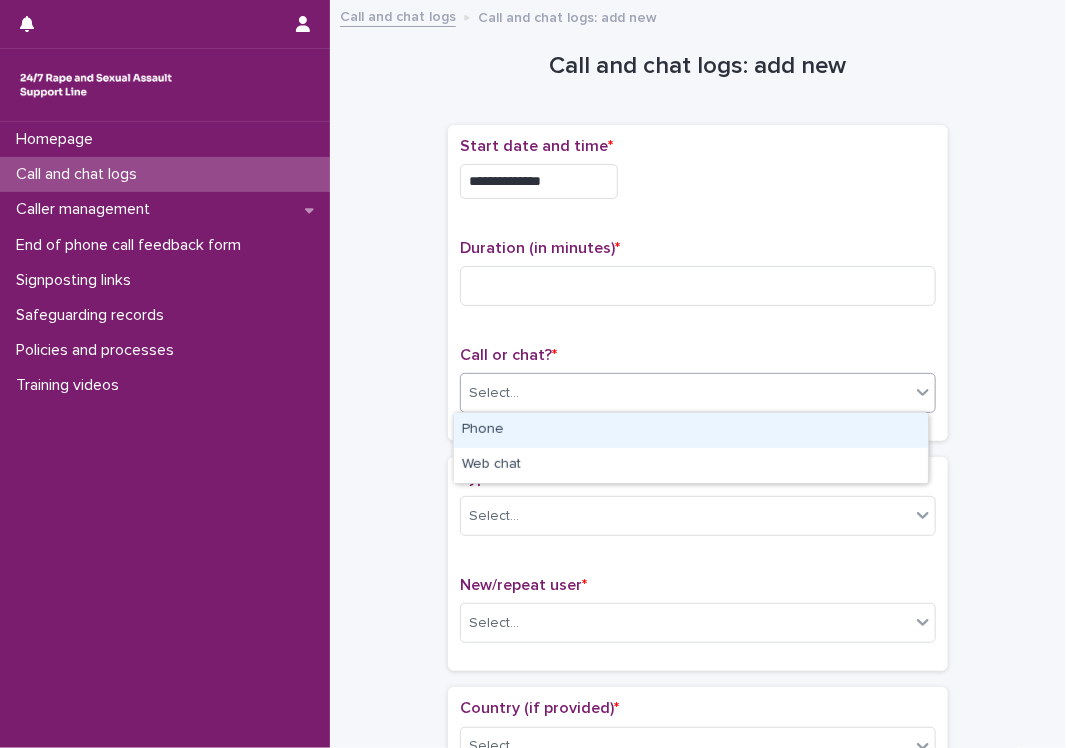 click on "Phone" at bounding box center (691, 430) 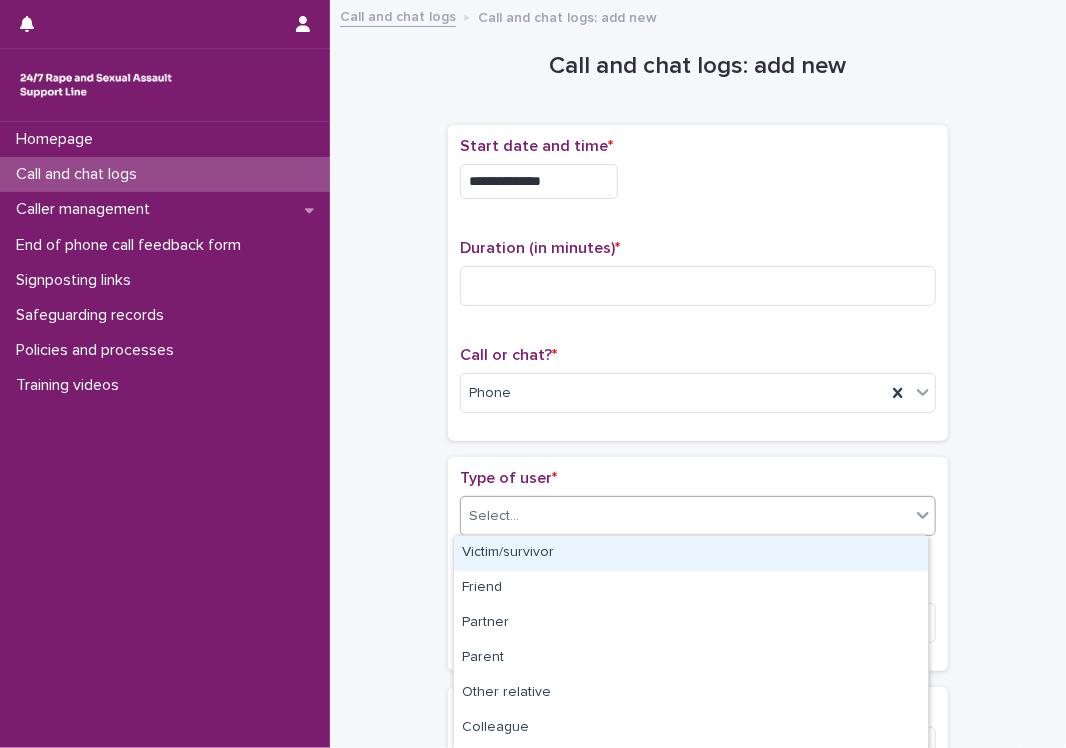 click on "Select..." at bounding box center [685, 516] 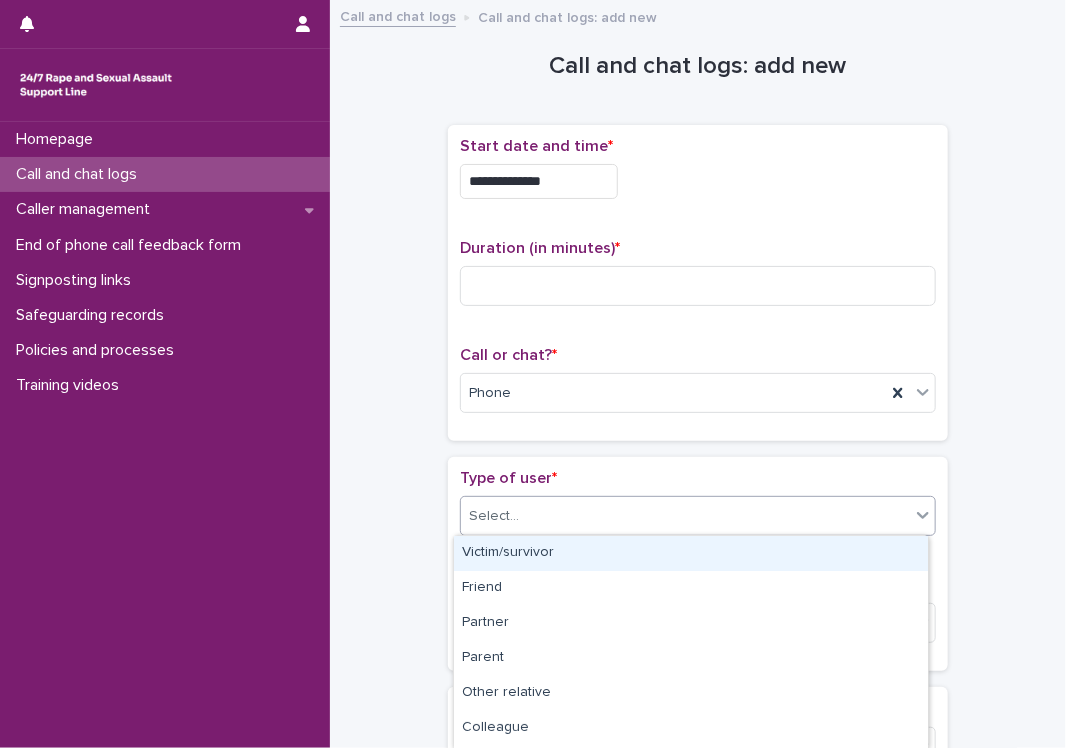 click on "Victim/survivor" at bounding box center [691, 553] 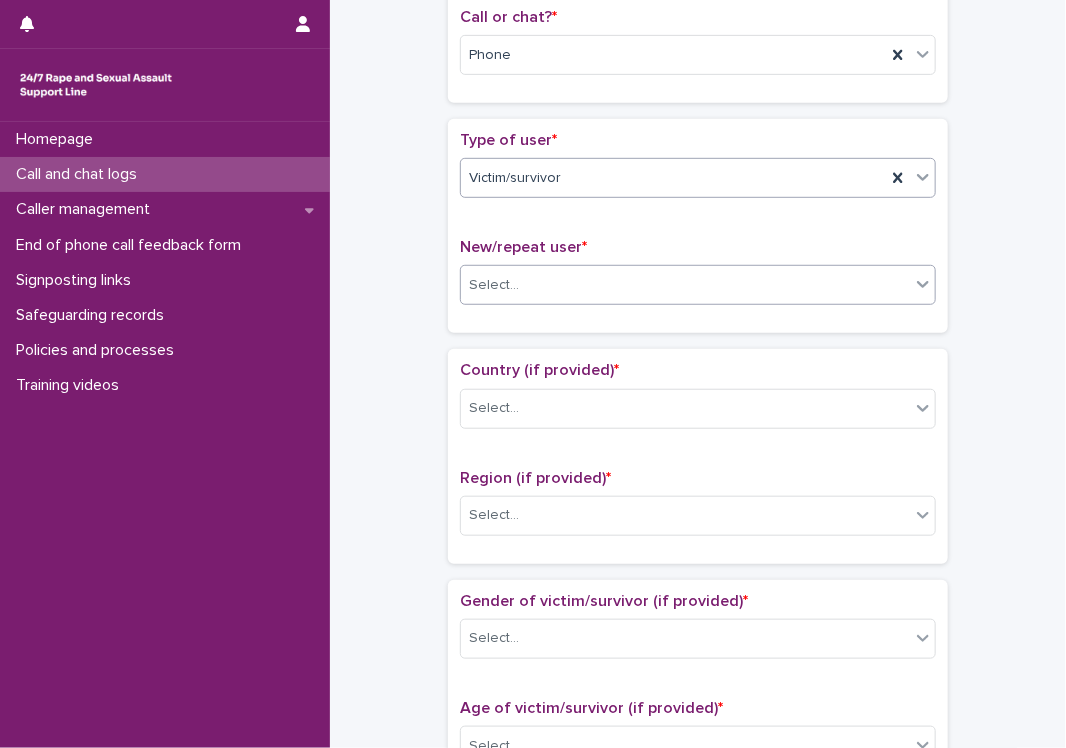 scroll, scrollTop: 423, scrollLeft: 0, axis: vertical 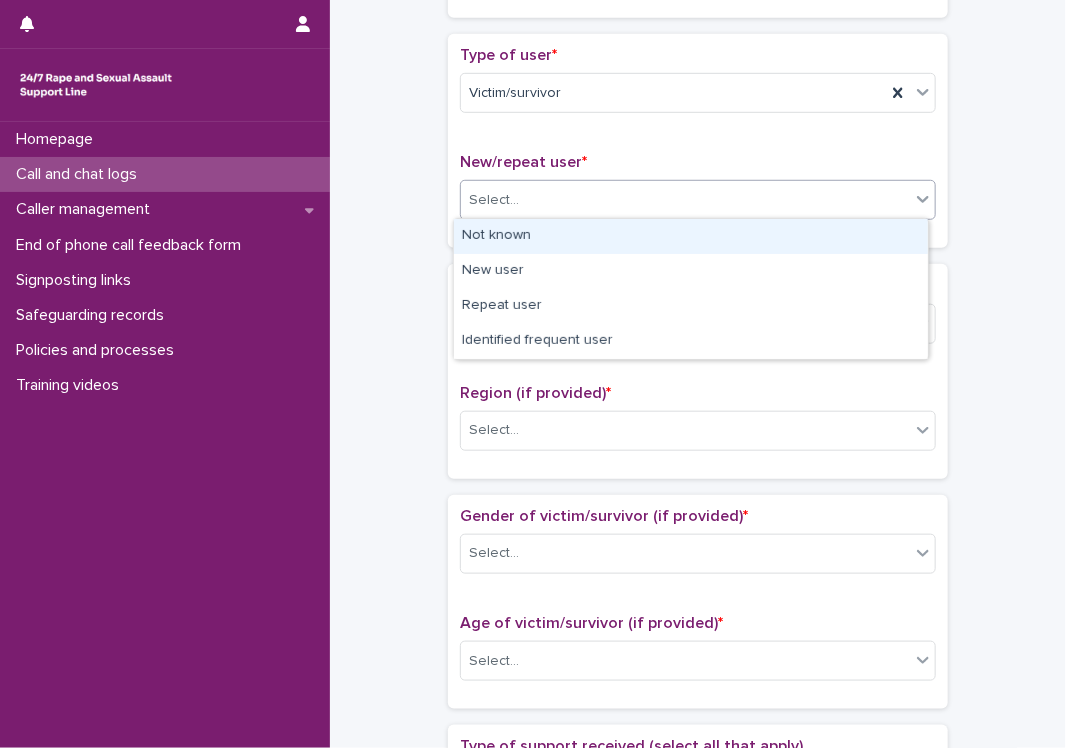 click on "Select..." at bounding box center (685, 200) 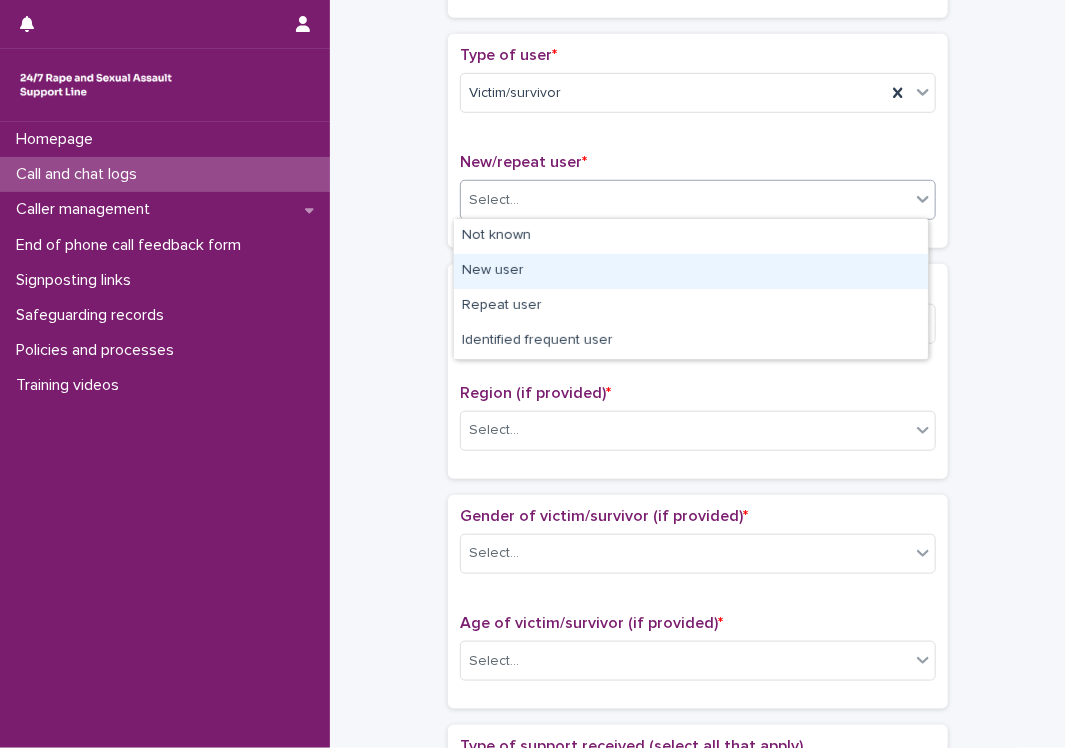 click on "New user" at bounding box center [691, 271] 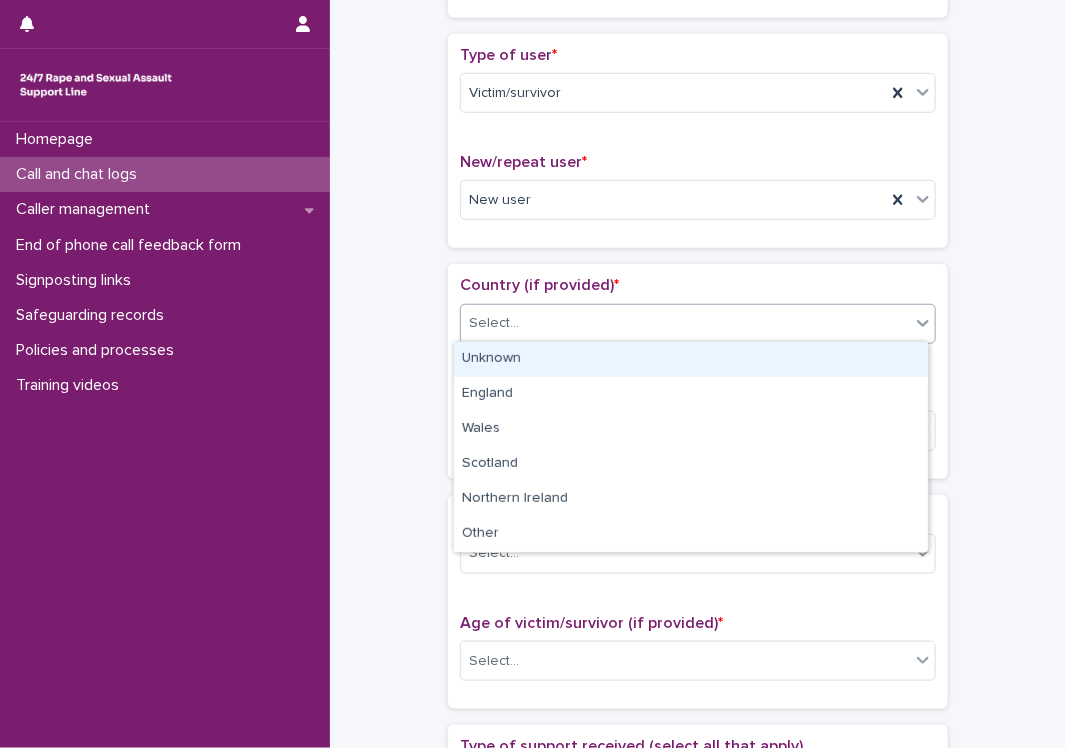 drag, startPoint x: 624, startPoint y: 327, endPoint x: 629, endPoint y: 366, distance: 39.319206 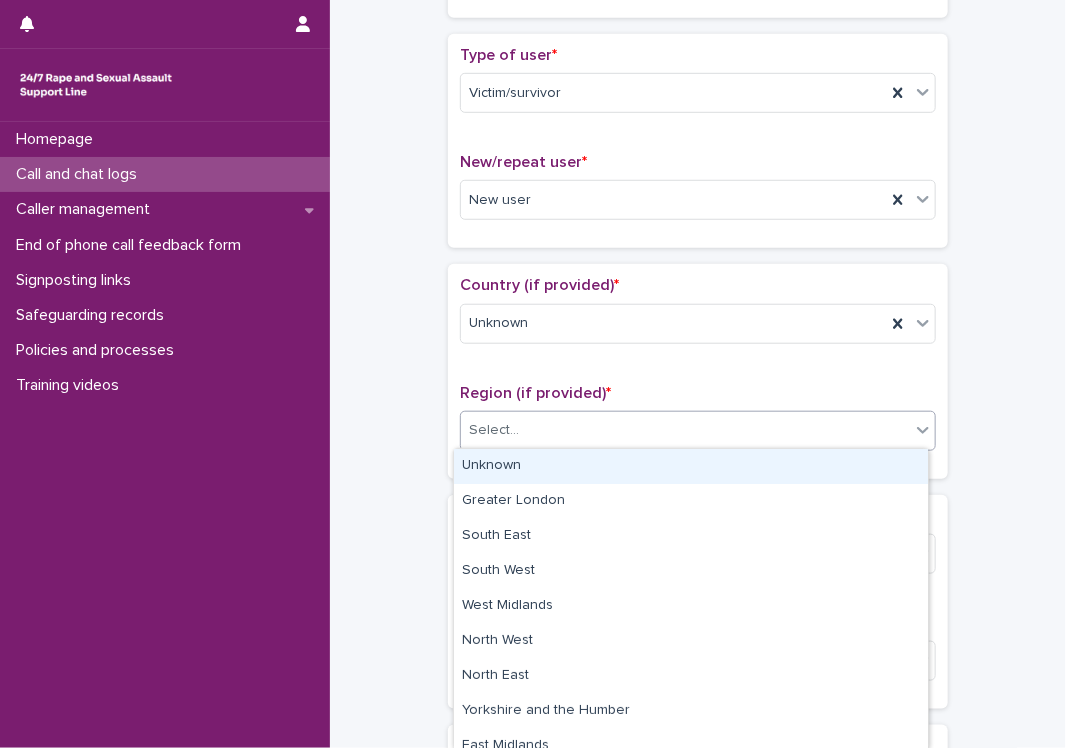 drag, startPoint x: 630, startPoint y: 439, endPoint x: 630, endPoint y: 464, distance: 25 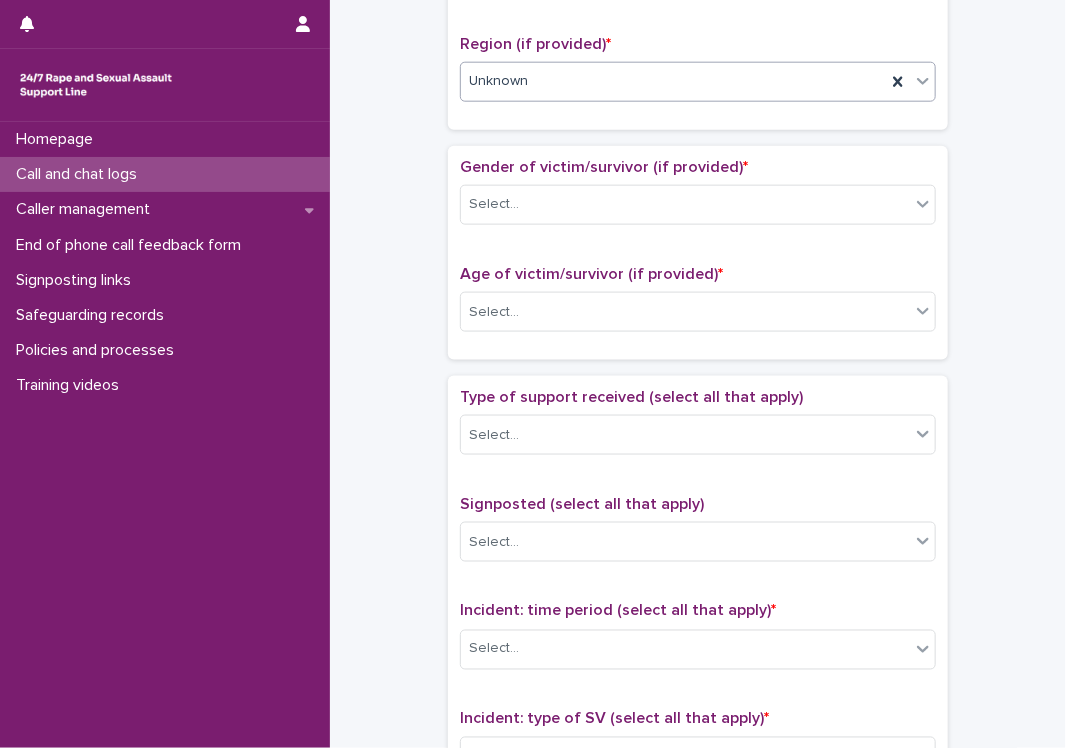 scroll, scrollTop: 774, scrollLeft: 0, axis: vertical 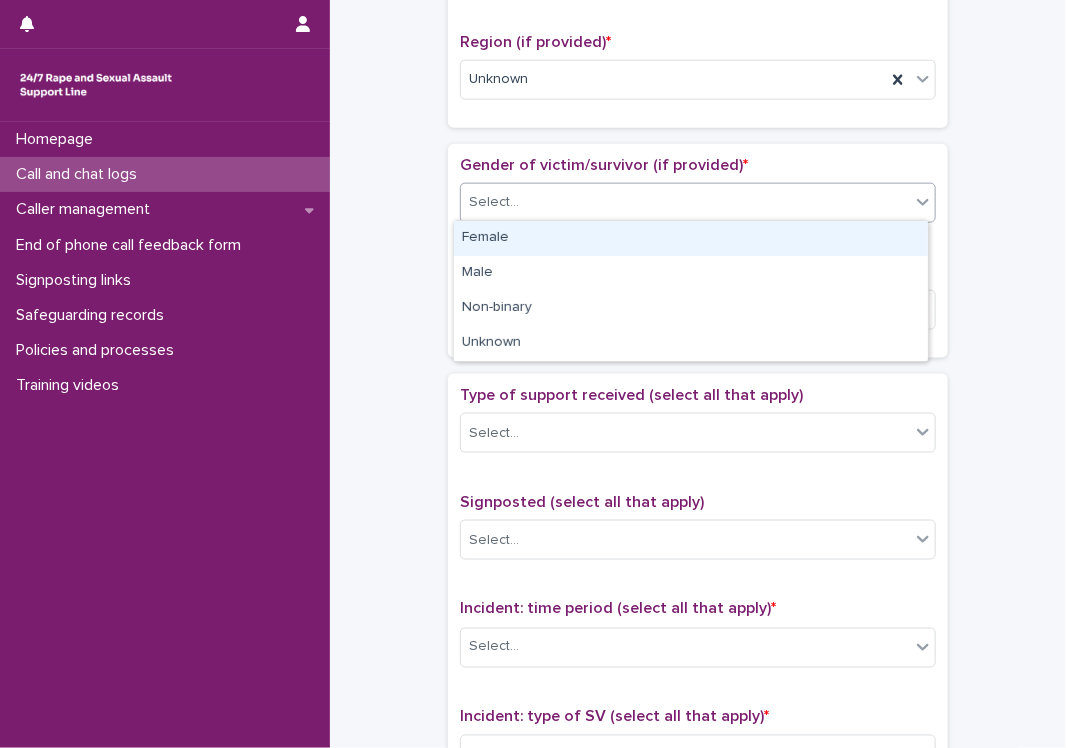 click on "Select..." at bounding box center (685, 202) 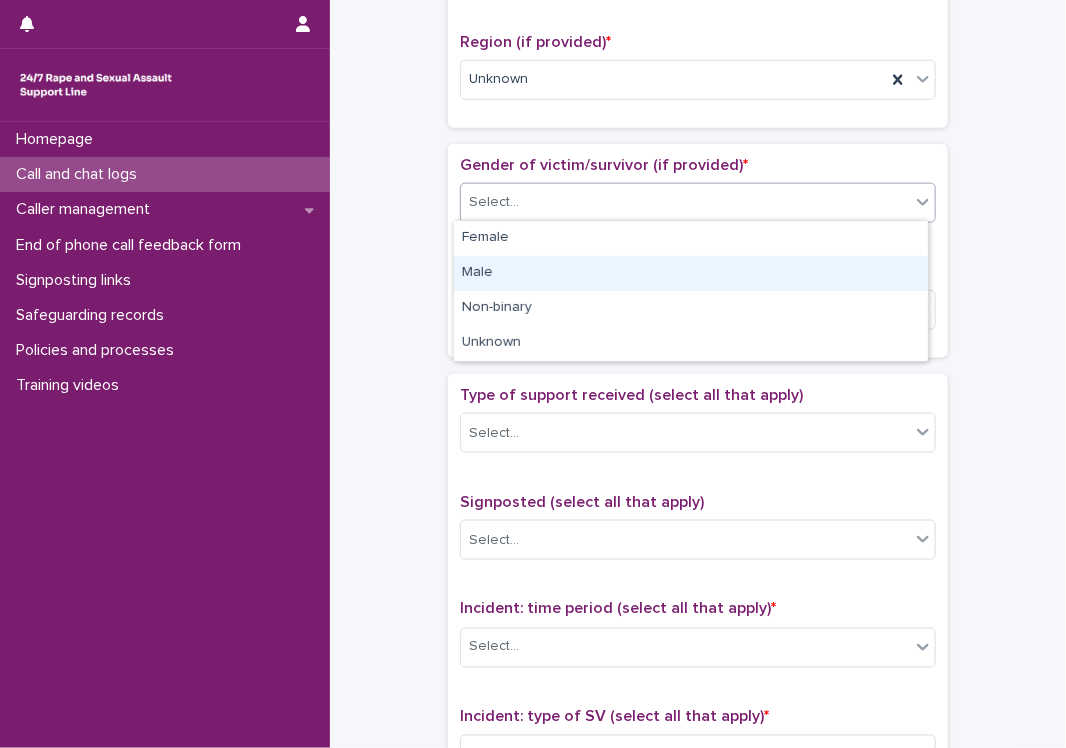 click on "Male" at bounding box center (691, 273) 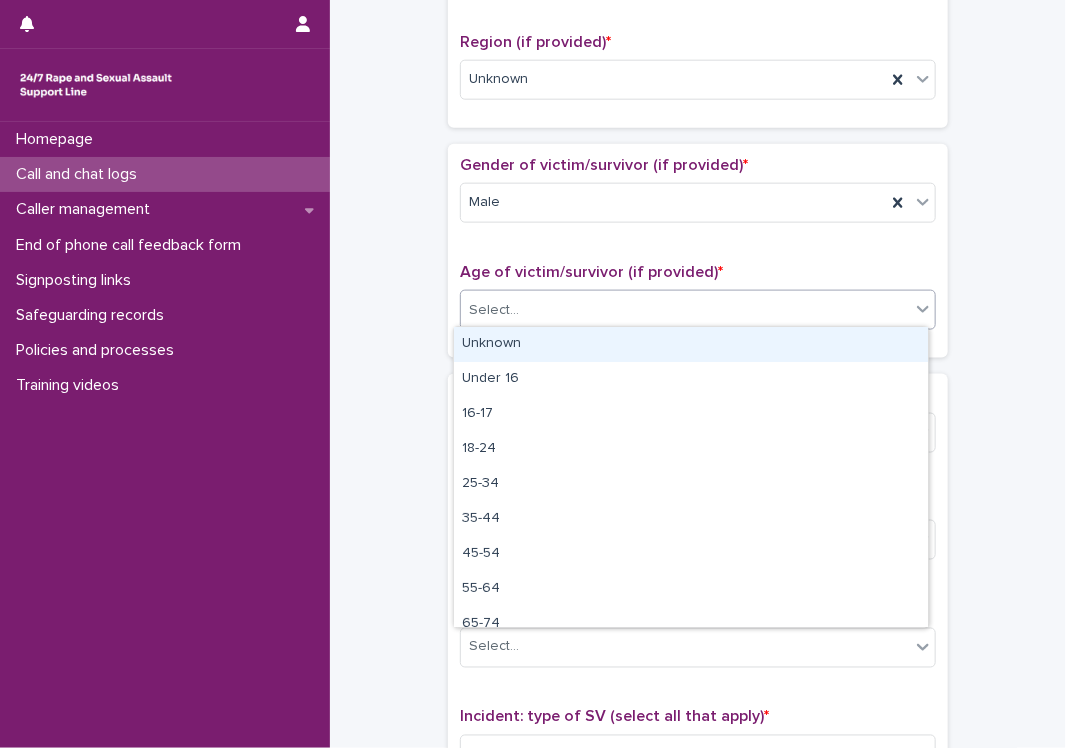 click on "Select..." at bounding box center [685, 310] 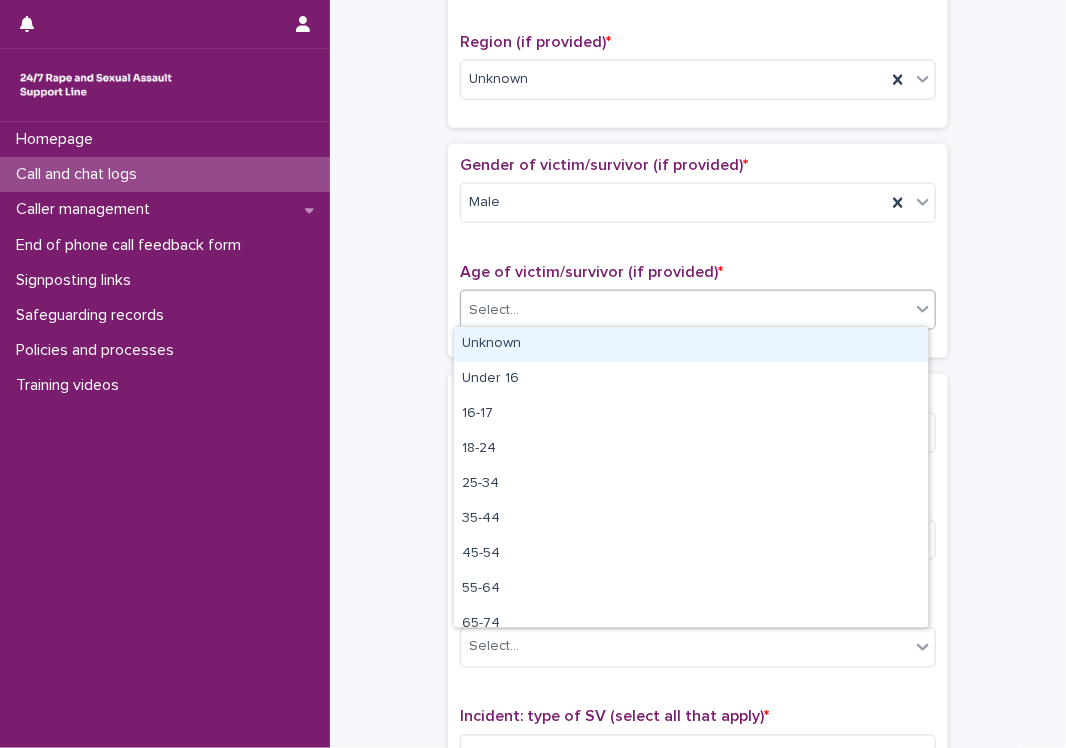 click on "Unknown" at bounding box center [691, 344] 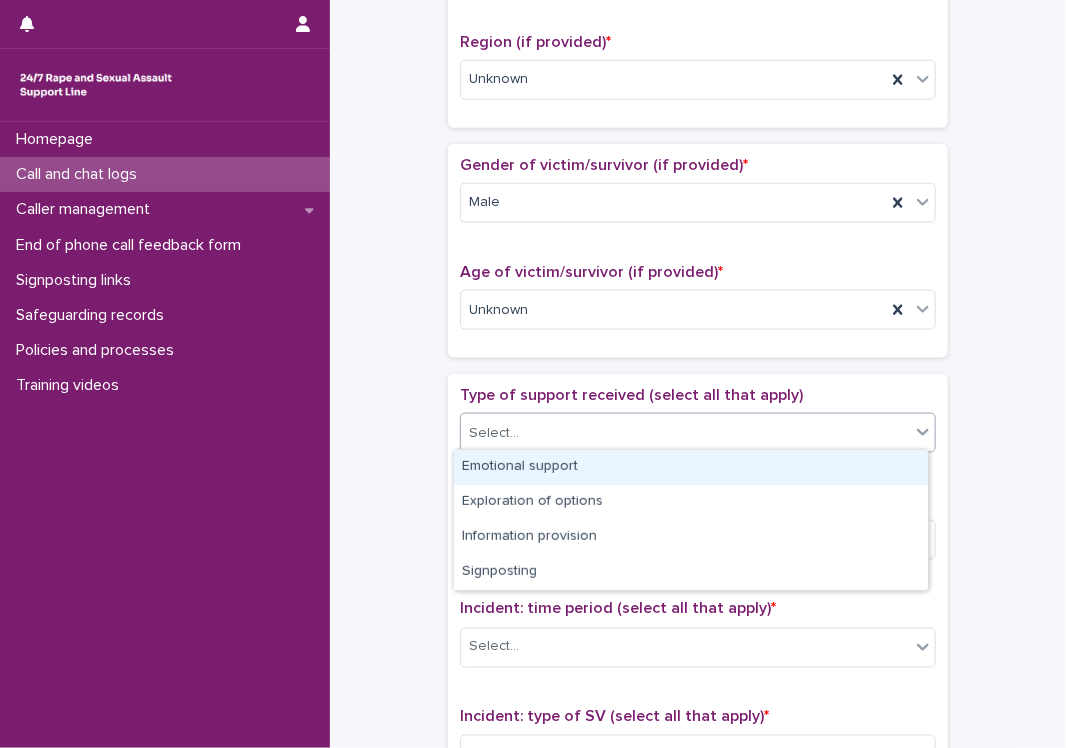 click on "Select..." at bounding box center [685, 433] 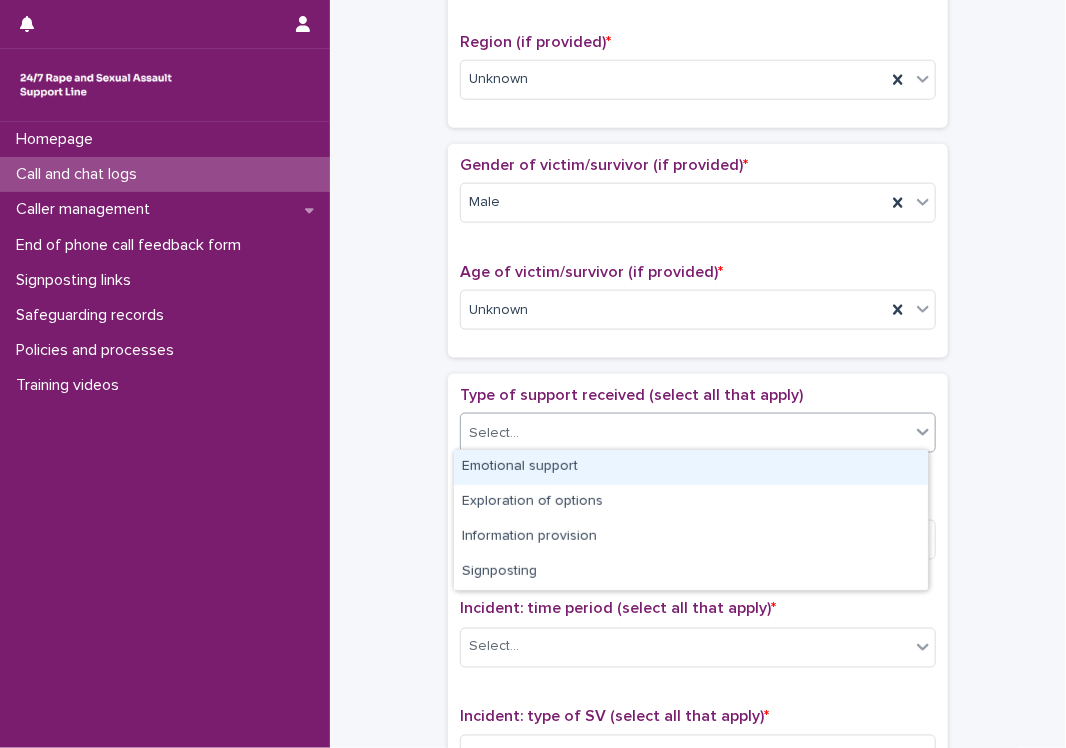 click on "Emotional support" at bounding box center [691, 467] 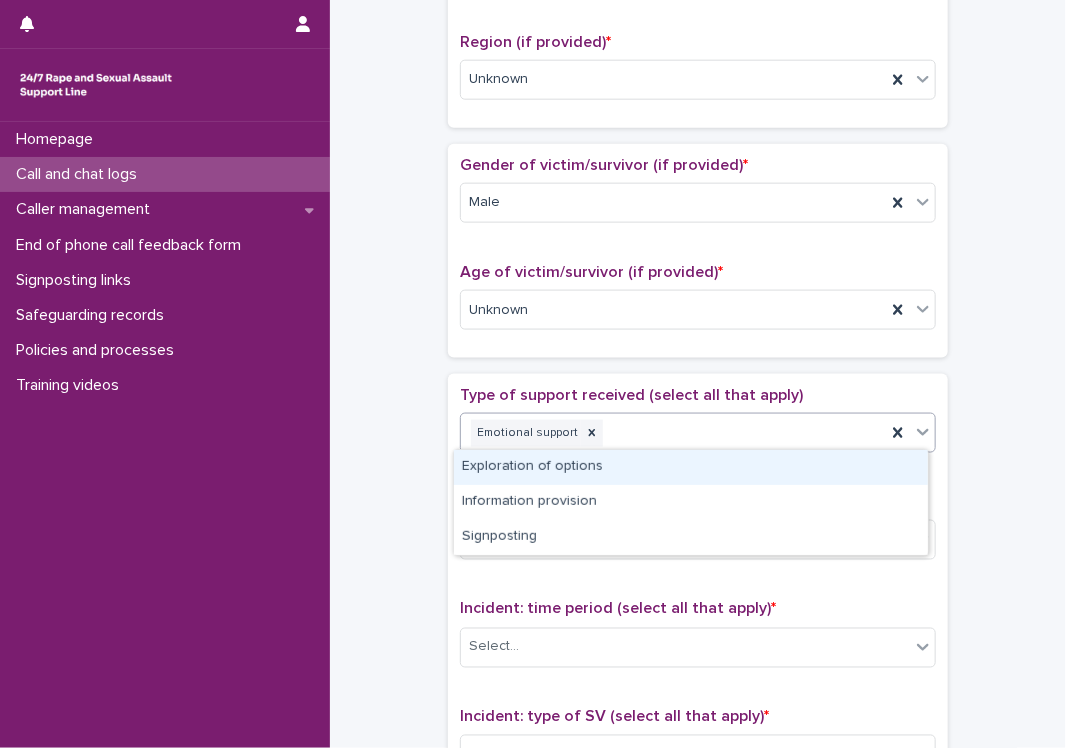 drag, startPoint x: 659, startPoint y: 439, endPoint x: 644, endPoint y: 471, distance: 35.341194 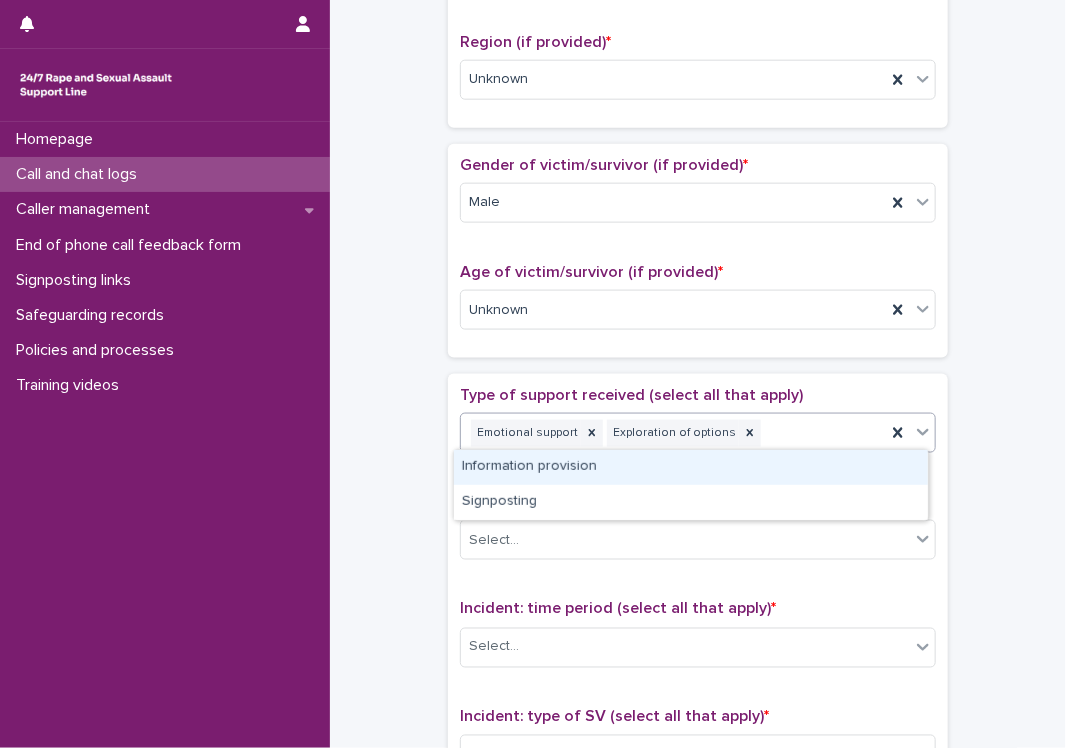 click on "Emotional support Exploration of options" at bounding box center (673, 433) 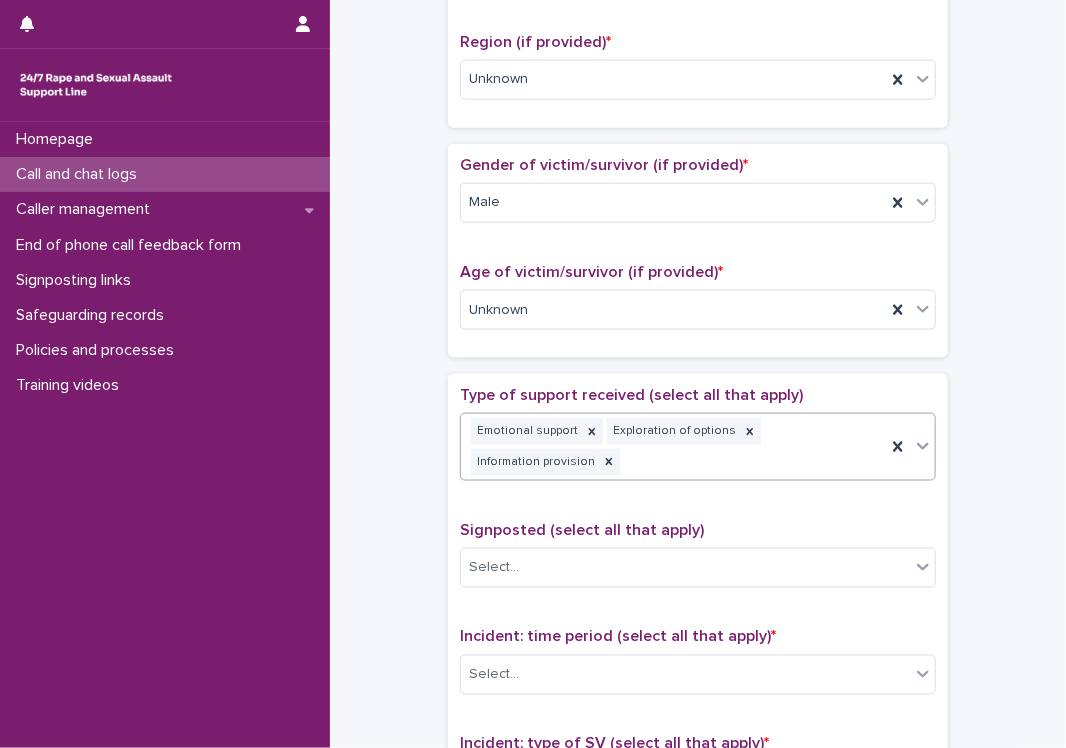 scroll, scrollTop: 788, scrollLeft: 0, axis: vertical 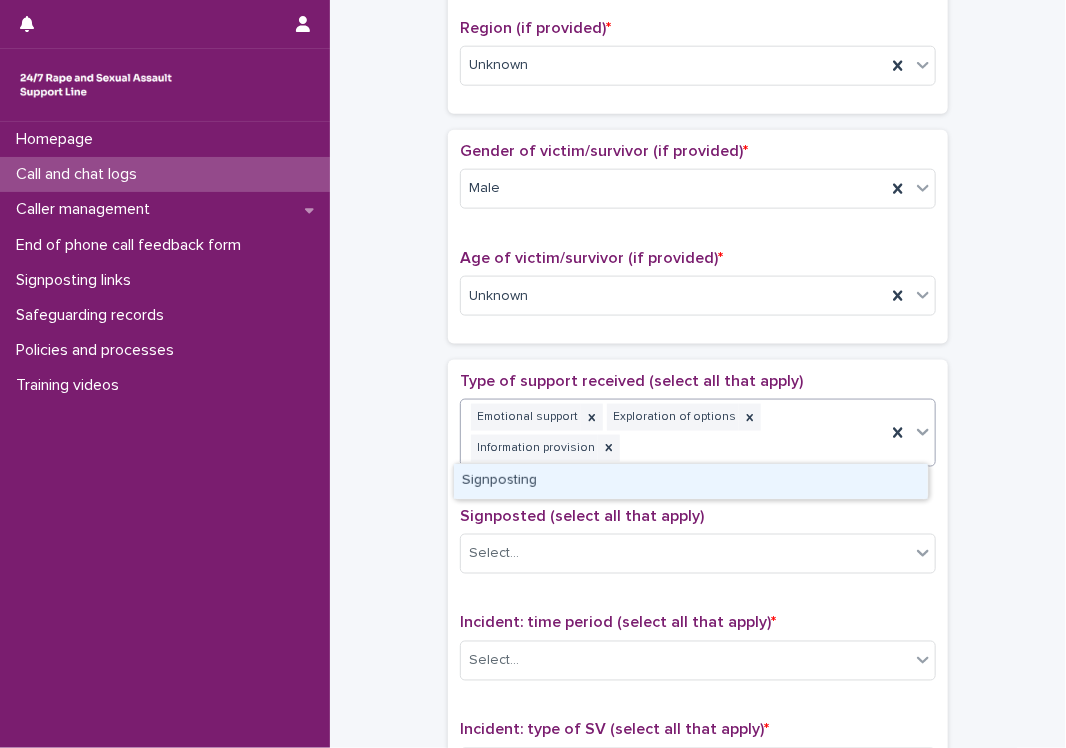 click on "Emotional support Exploration of options Information provision" at bounding box center [673, 433] 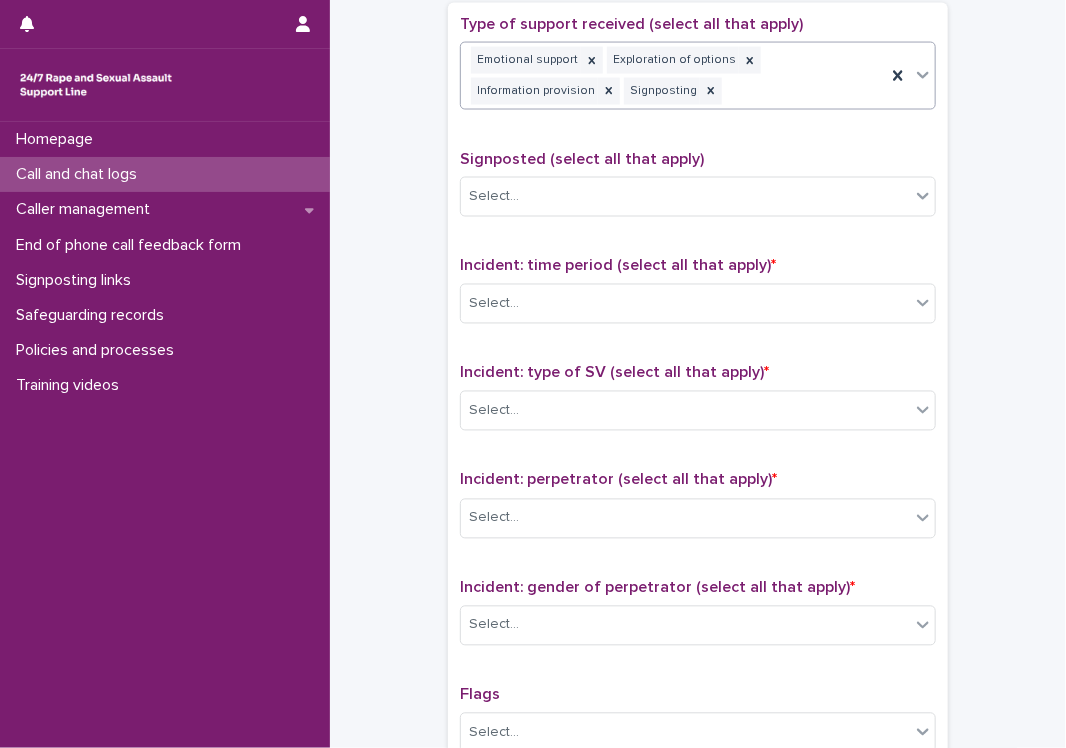 scroll, scrollTop: 1150, scrollLeft: 0, axis: vertical 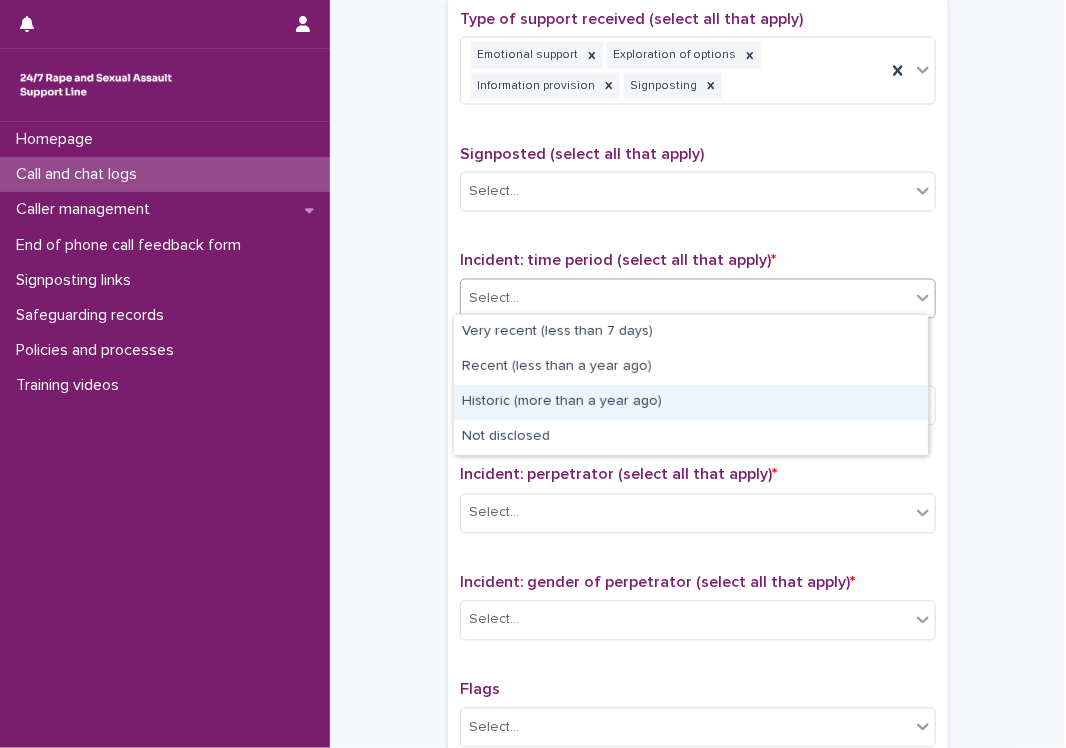 drag, startPoint x: 629, startPoint y: 312, endPoint x: 627, endPoint y: 399, distance: 87.02299 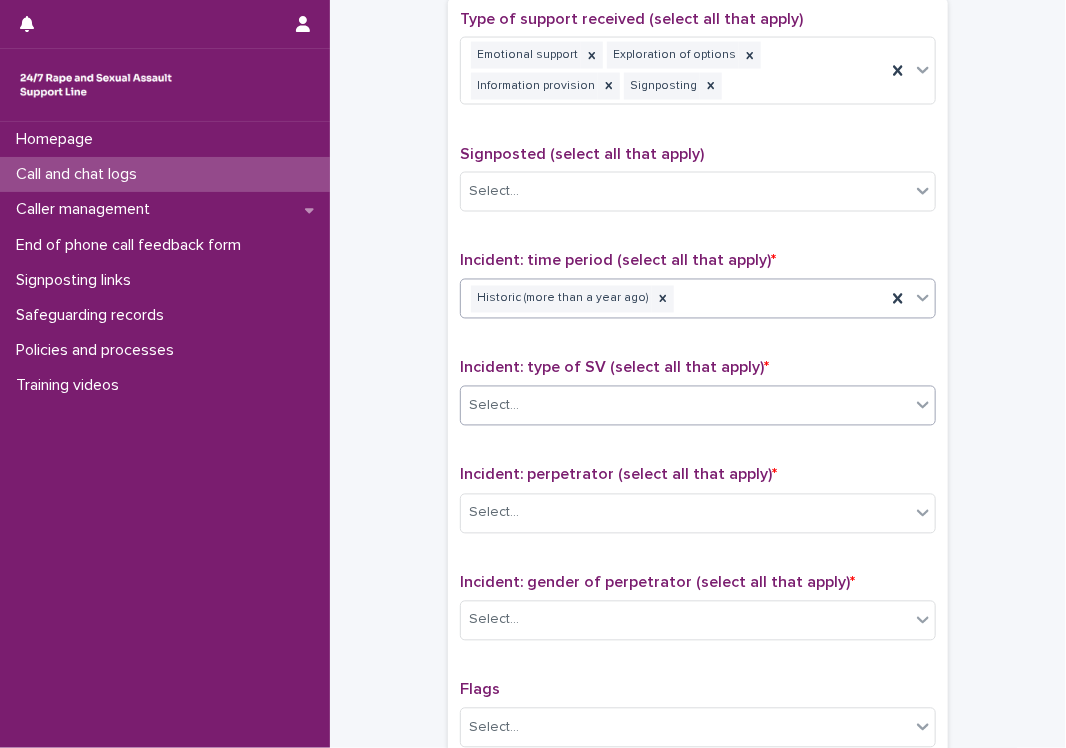 click on "Select..." at bounding box center [685, 406] 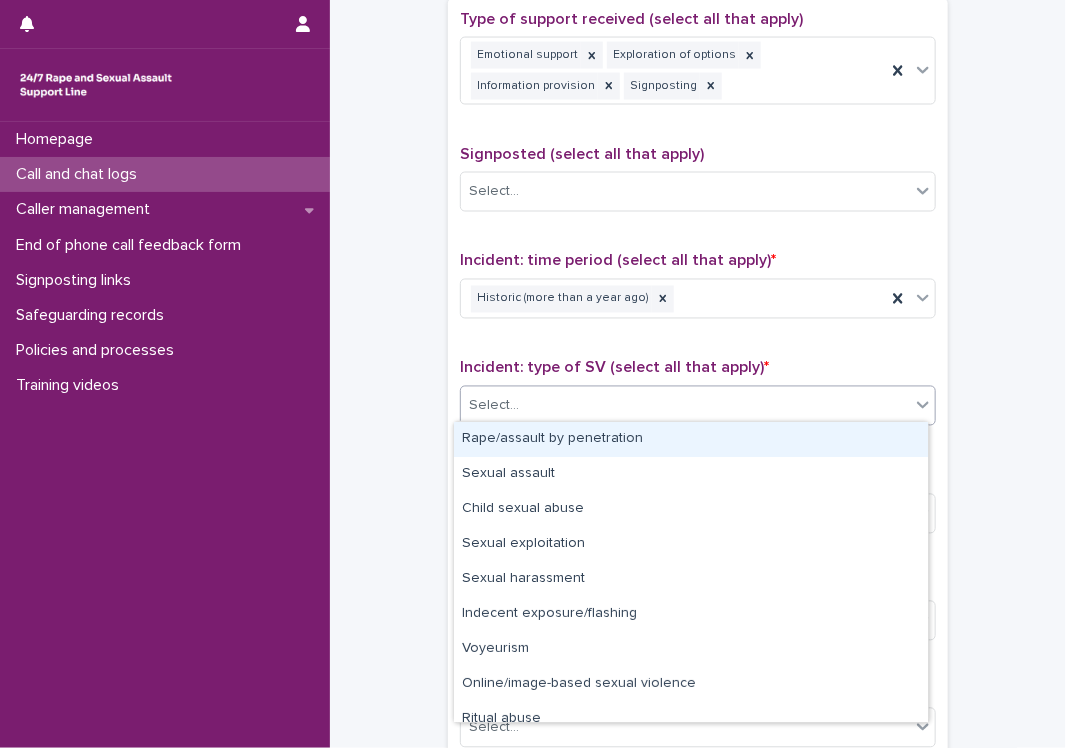 click on "Rape/assault by penetration" at bounding box center [691, 439] 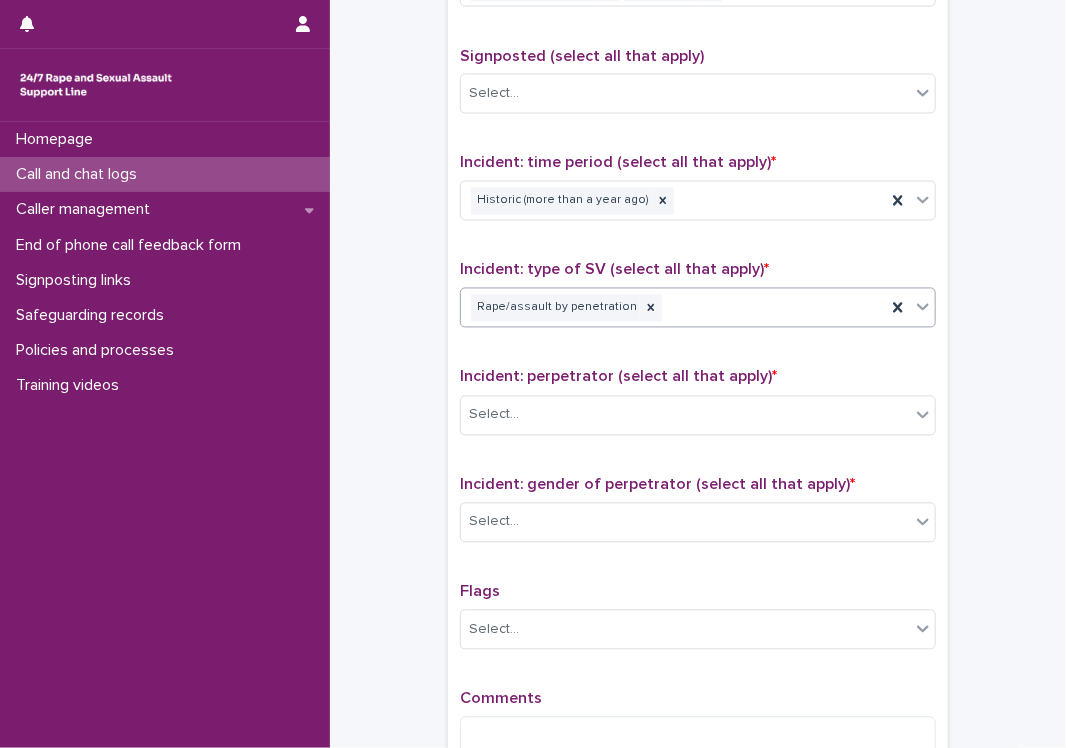 scroll, scrollTop: 1312, scrollLeft: 0, axis: vertical 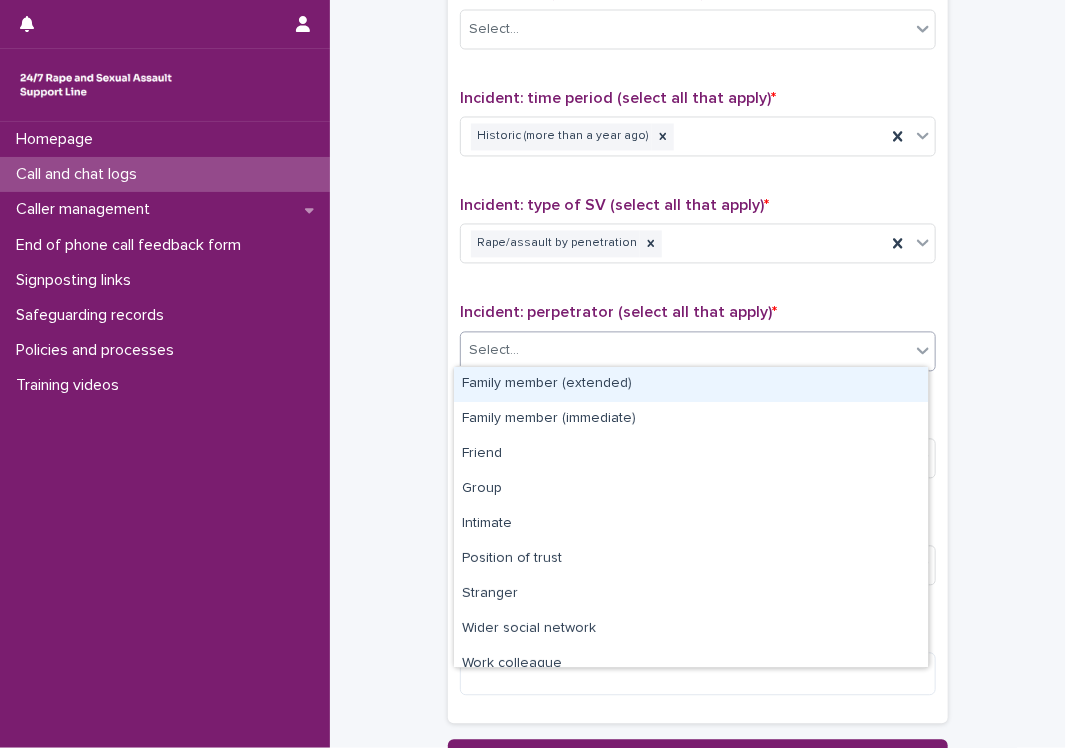 click on "Select..." at bounding box center [685, 351] 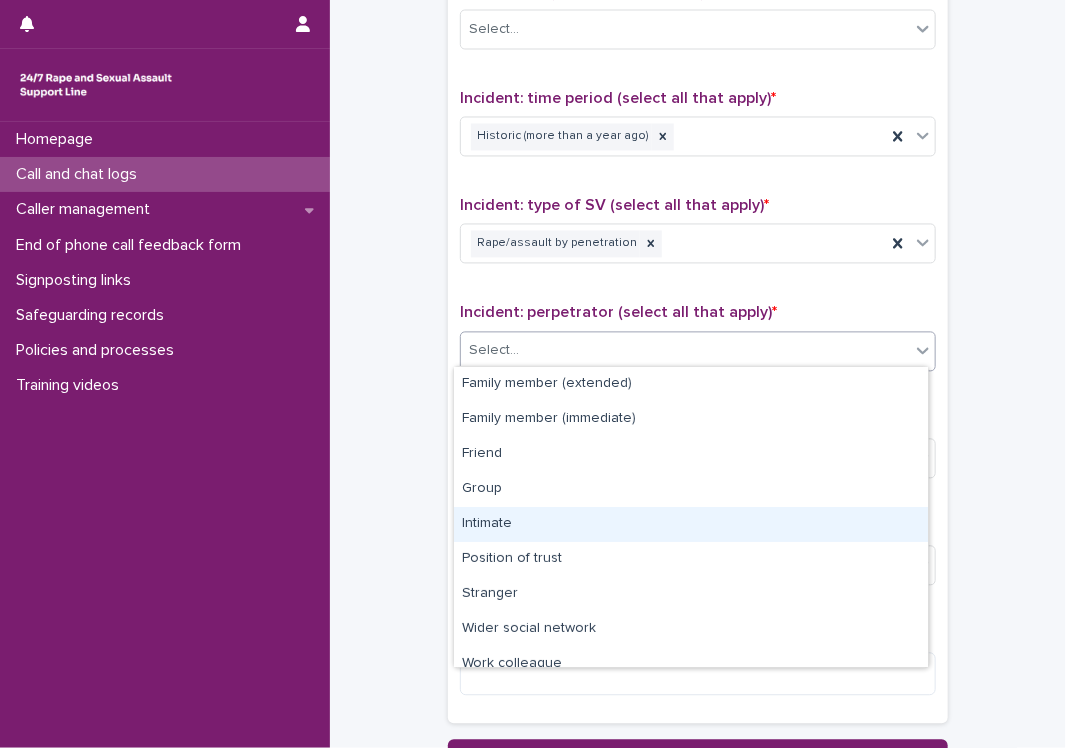 click on "Intimate" at bounding box center (691, 524) 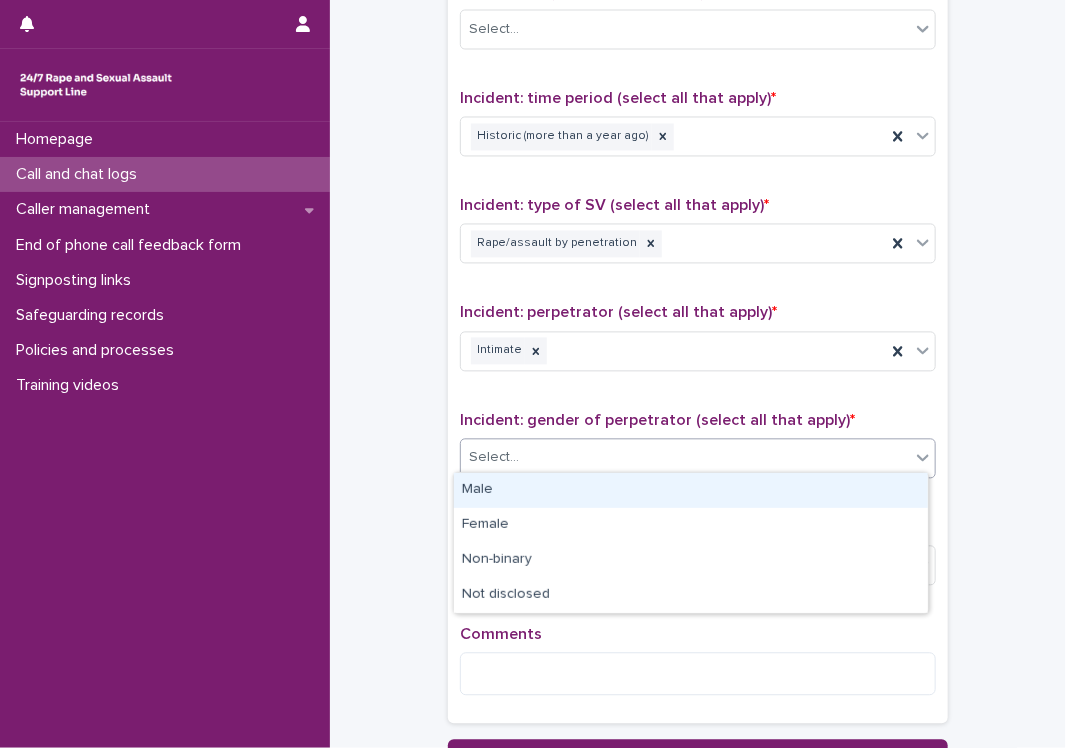 click on "Select..." at bounding box center (685, 458) 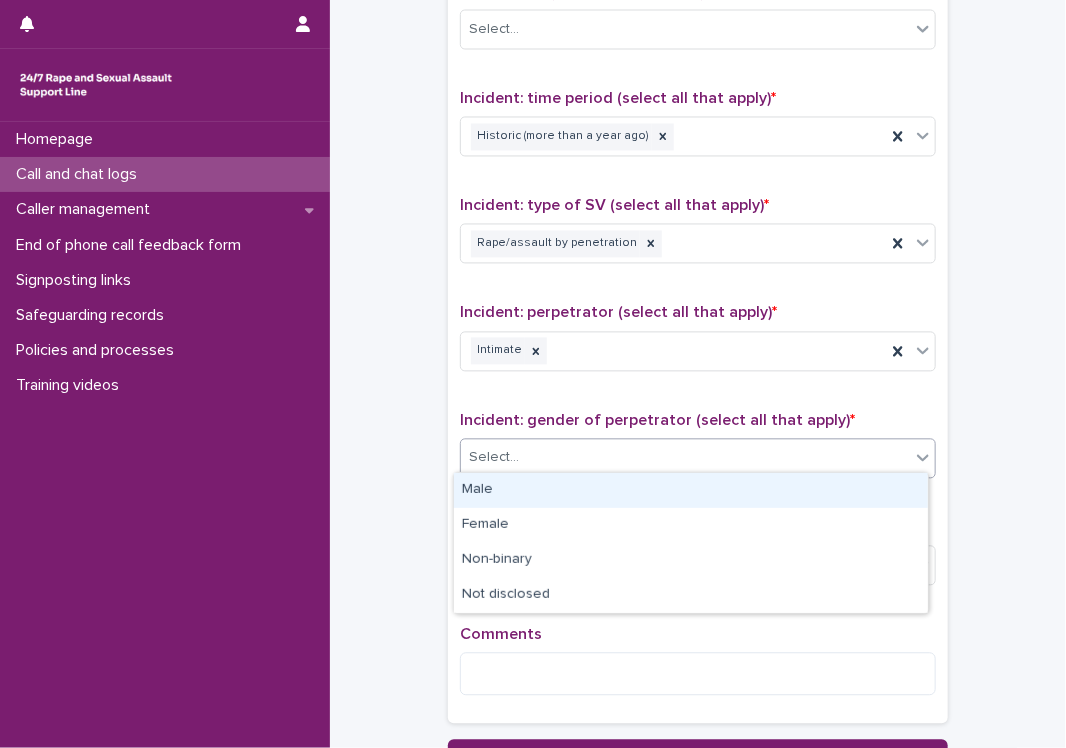 click on "Male" at bounding box center [691, 490] 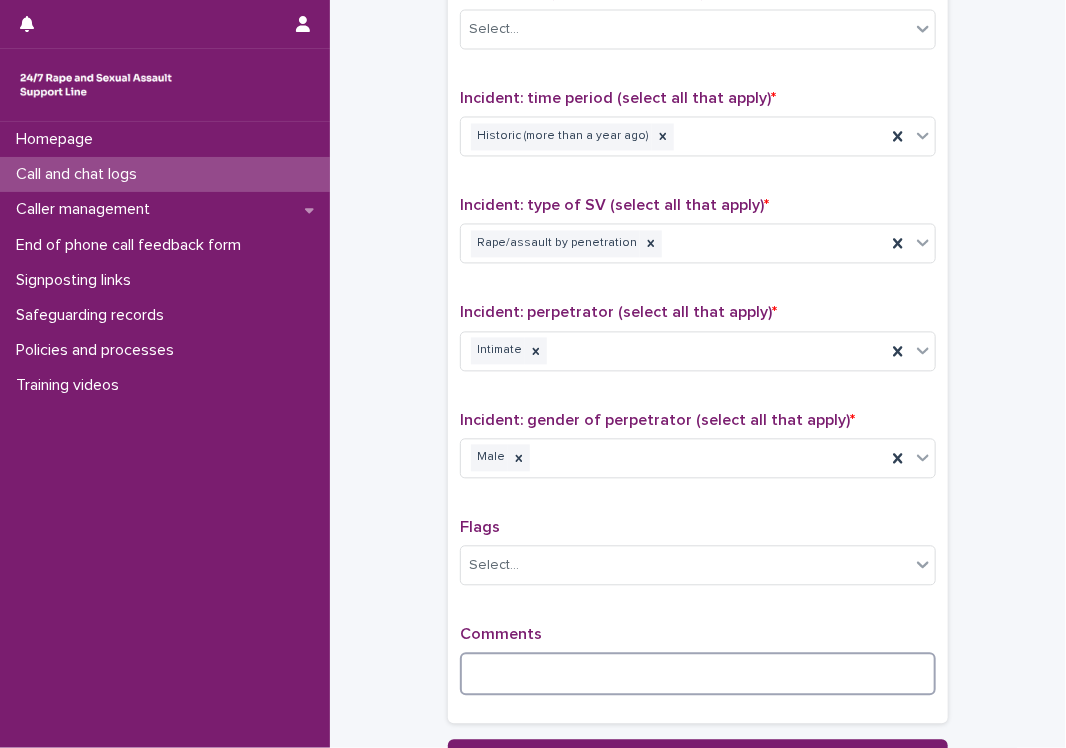 click at bounding box center (698, 674) 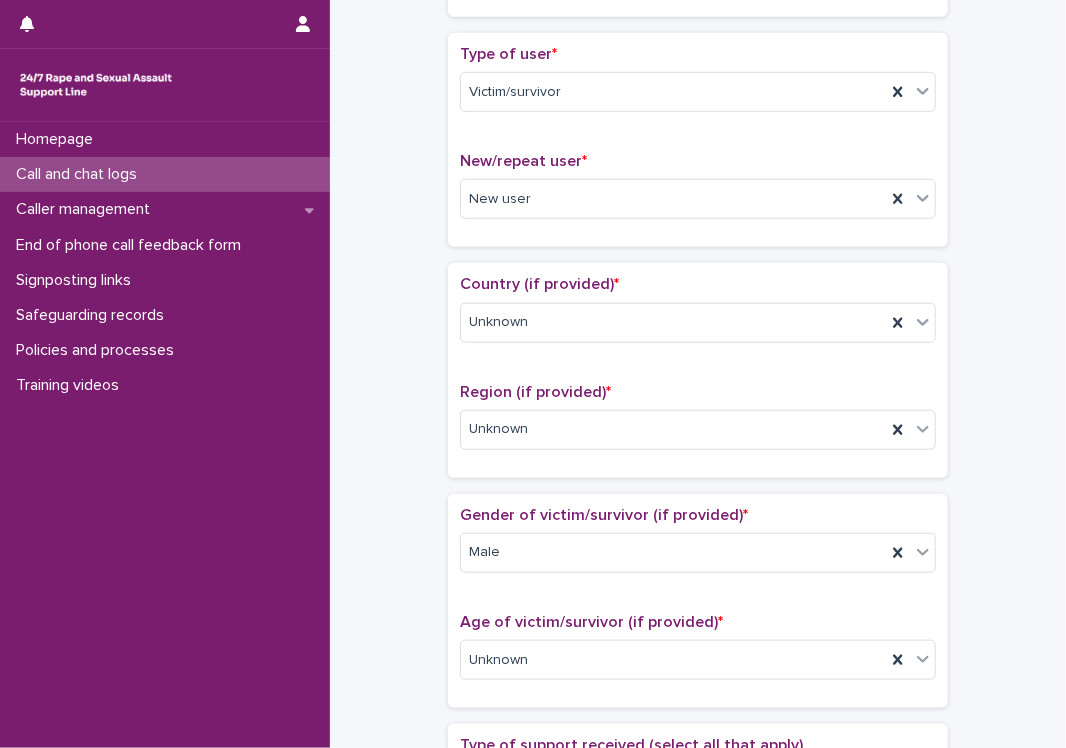 scroll, scrollTop: 0, scrollLeft: 0, axis: both 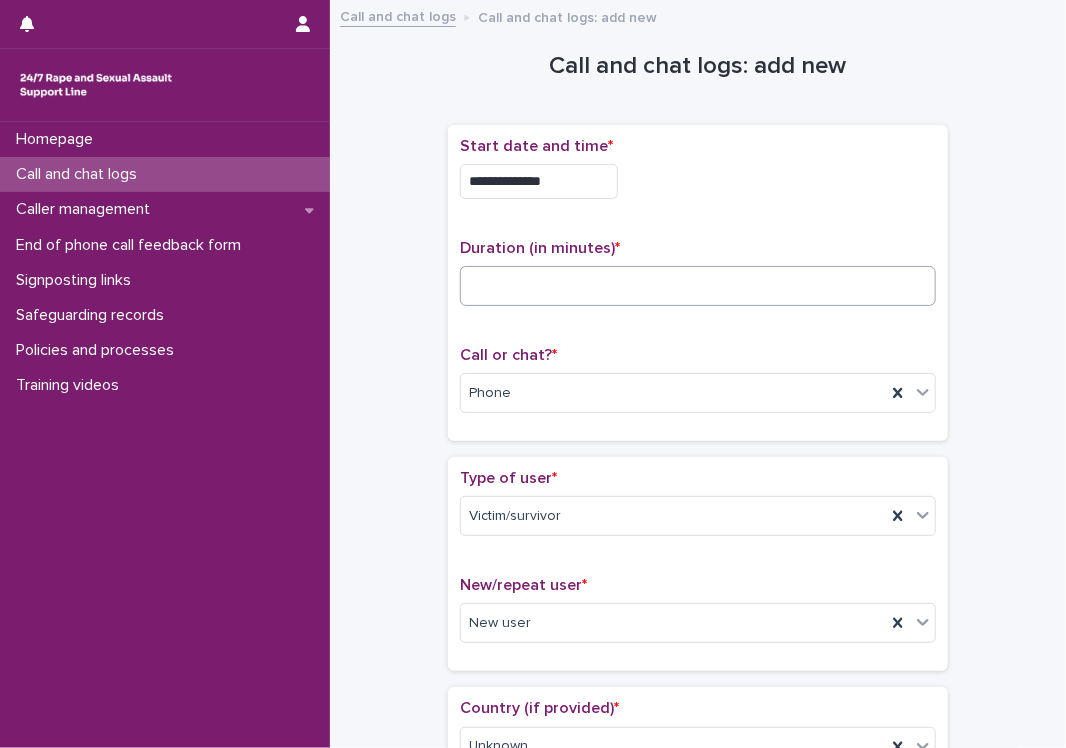 type on "**********" 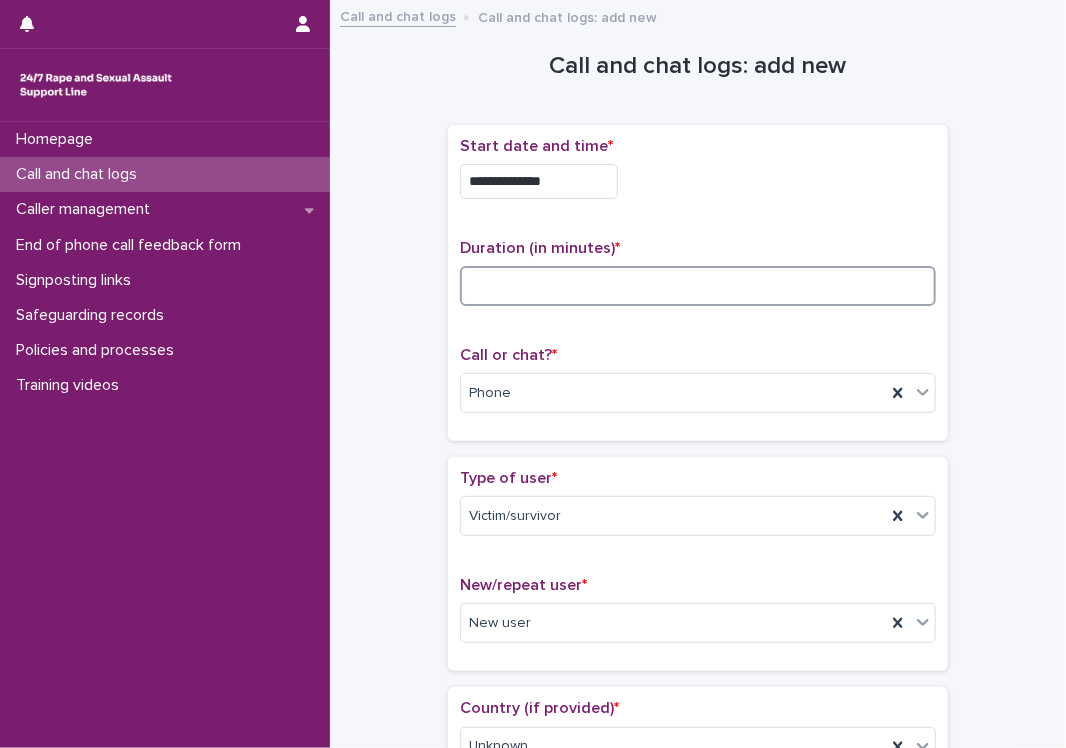 click at bounding box center [698, 286] 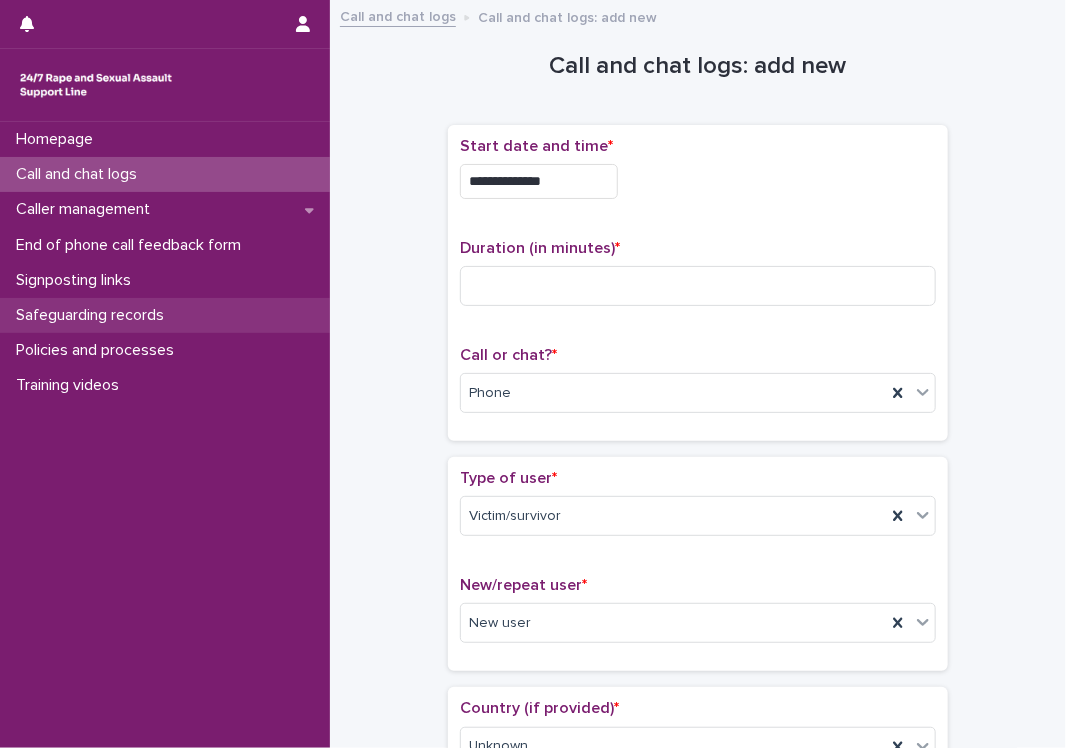 click on "Safeguarding records" at bounding box center (165, 315) 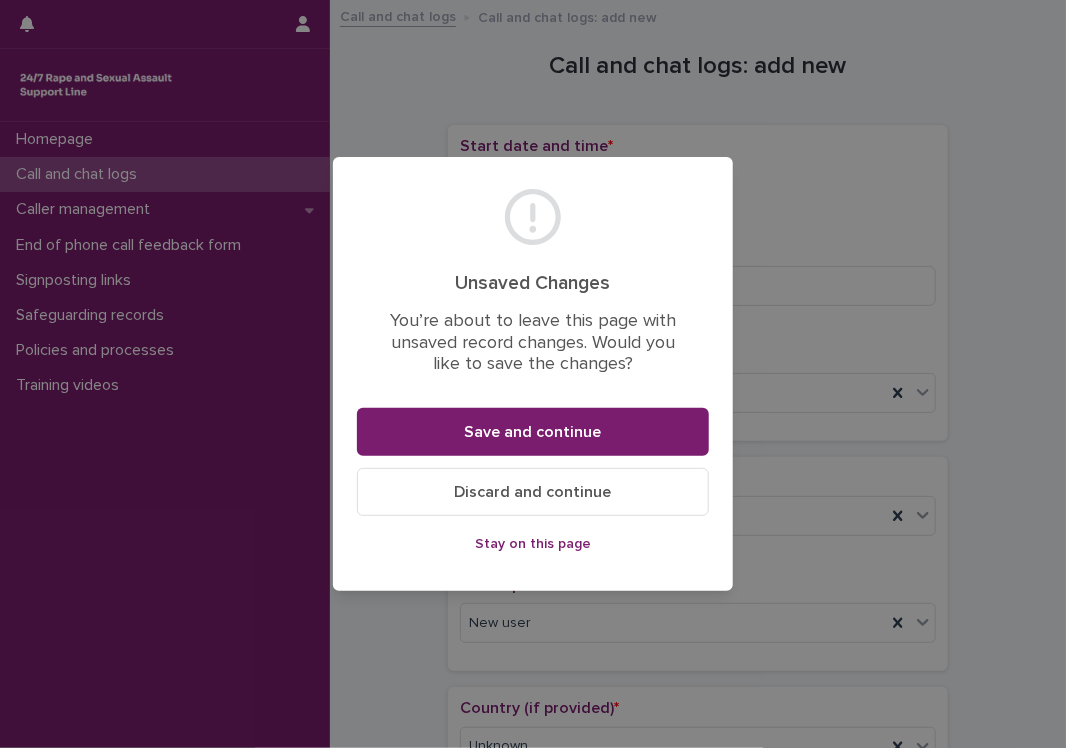 click on "Discard and continue" at bounding box center (533, 492) 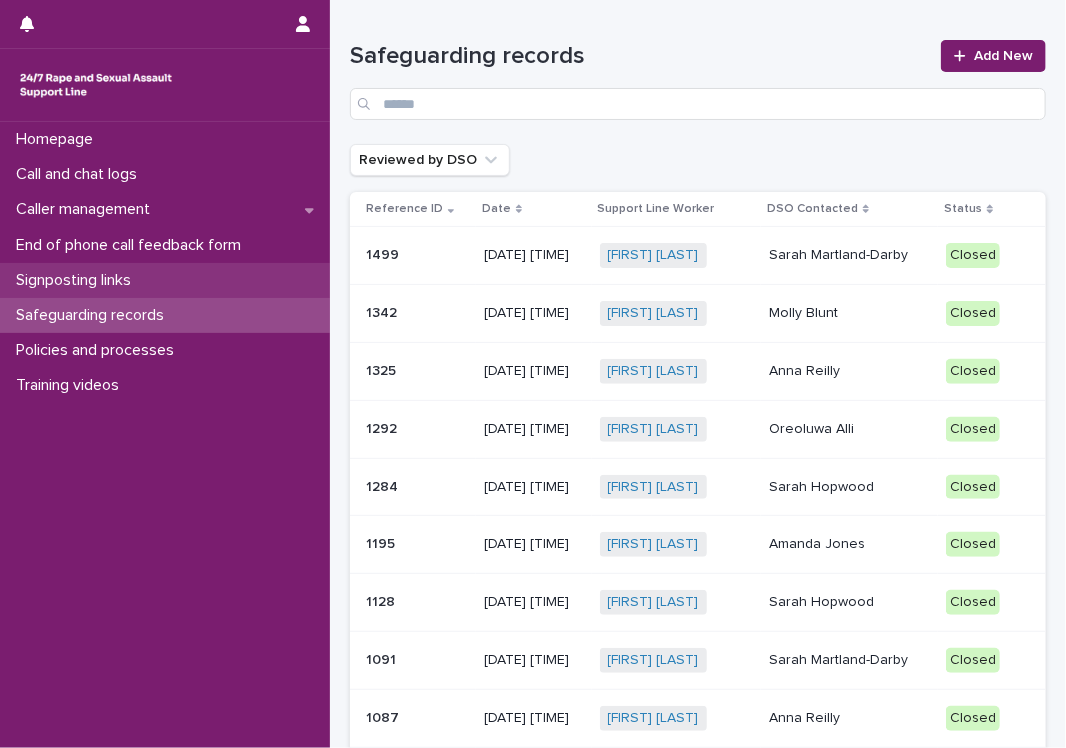 click on "Signposting links" at bounding box center [77, 280] 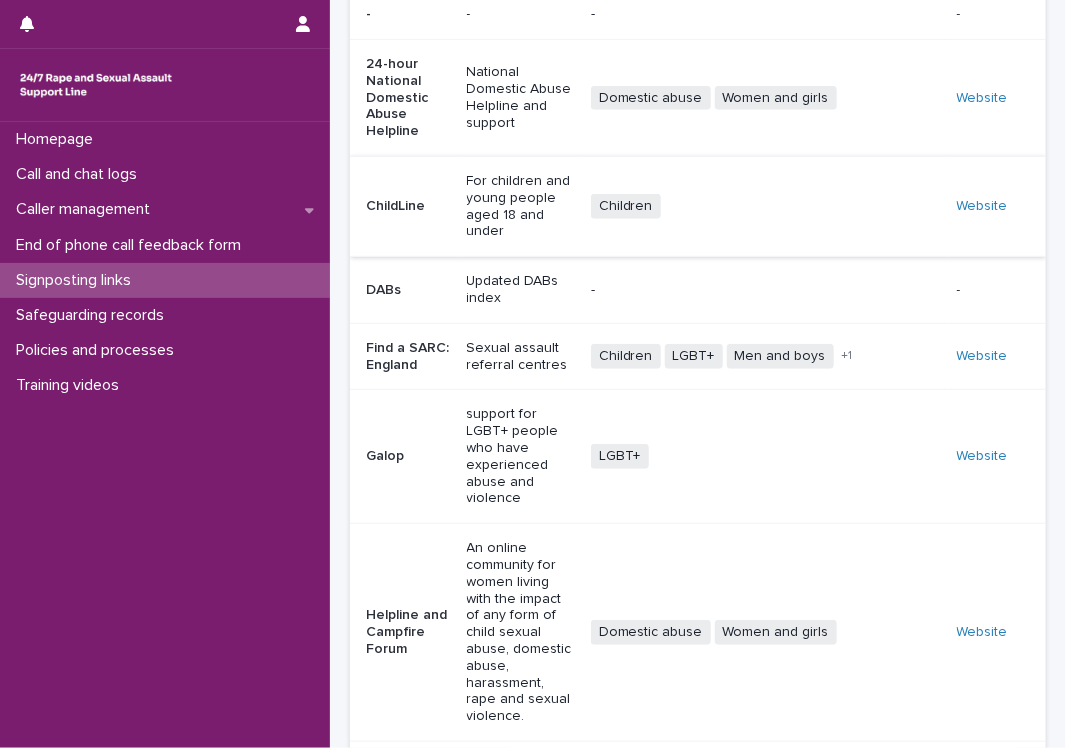 scroll, scrollTop: 240, scrollLeft: 0, axis: vertical 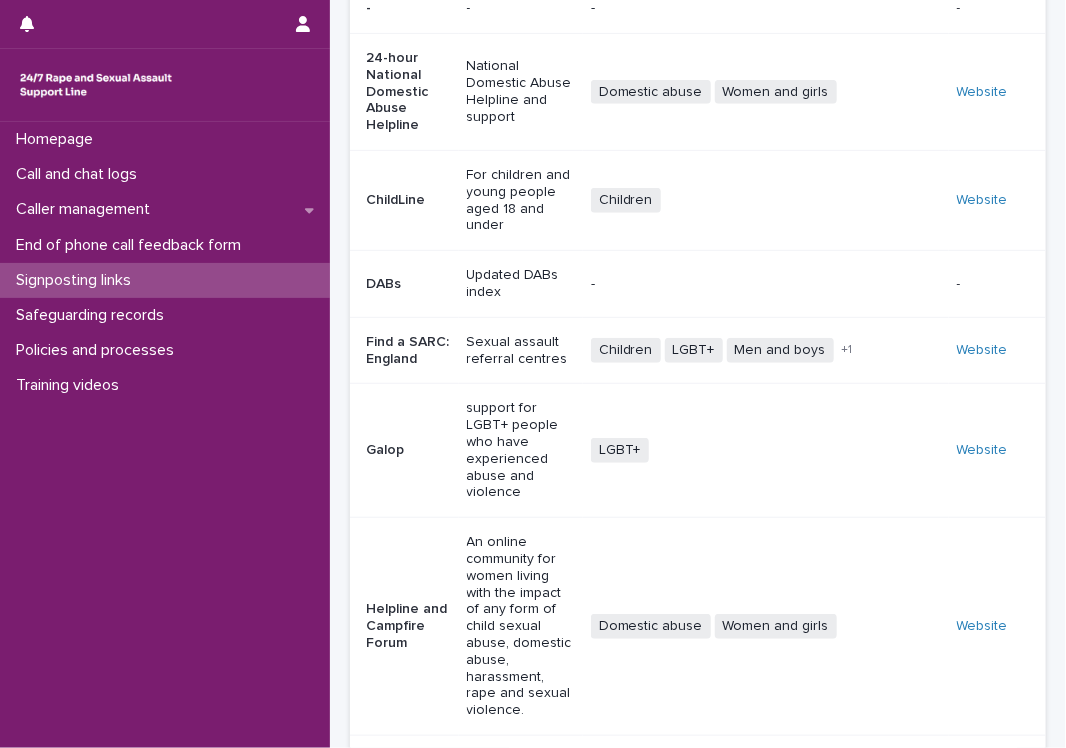click on "Galop" at bounding box center (408, 448) 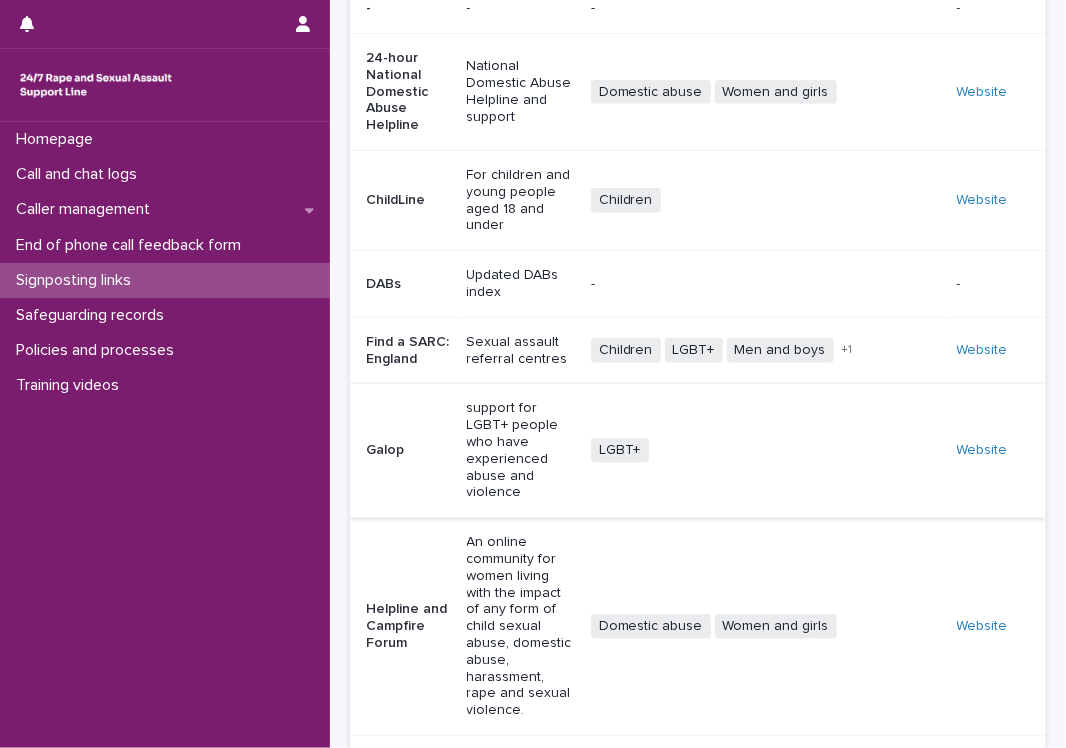 scroll, scrollTop: 0, scrollLeft: 0, axis: both 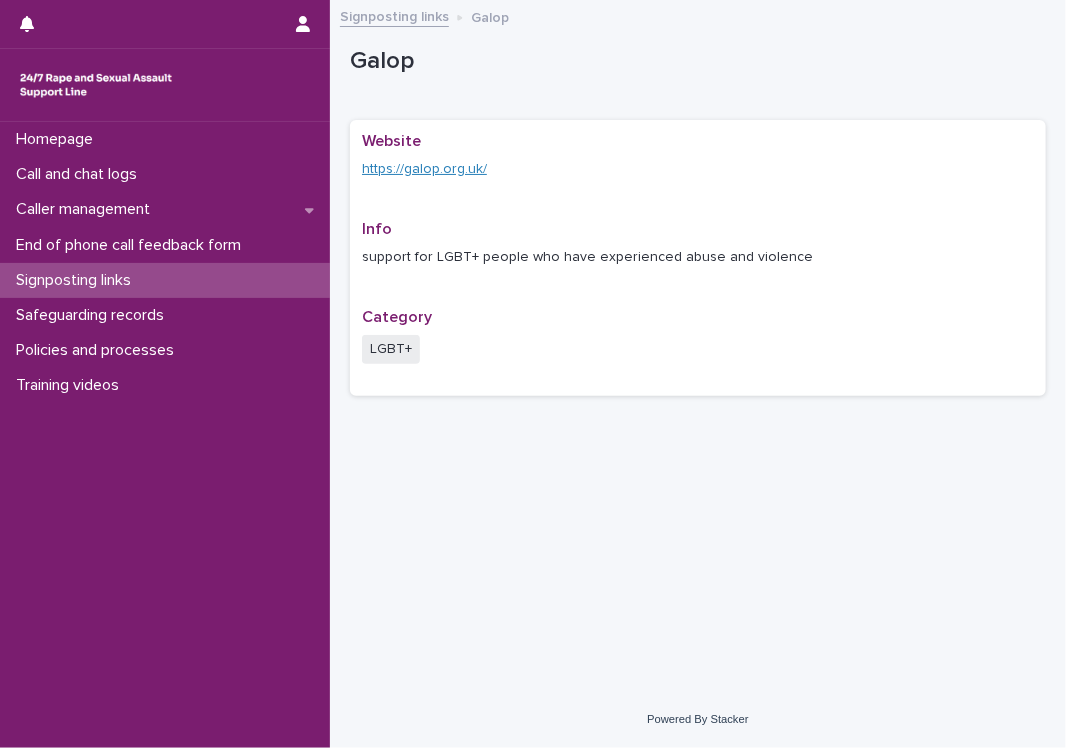click on "https://galop.org.uk/" at bounding box center [424, 169] 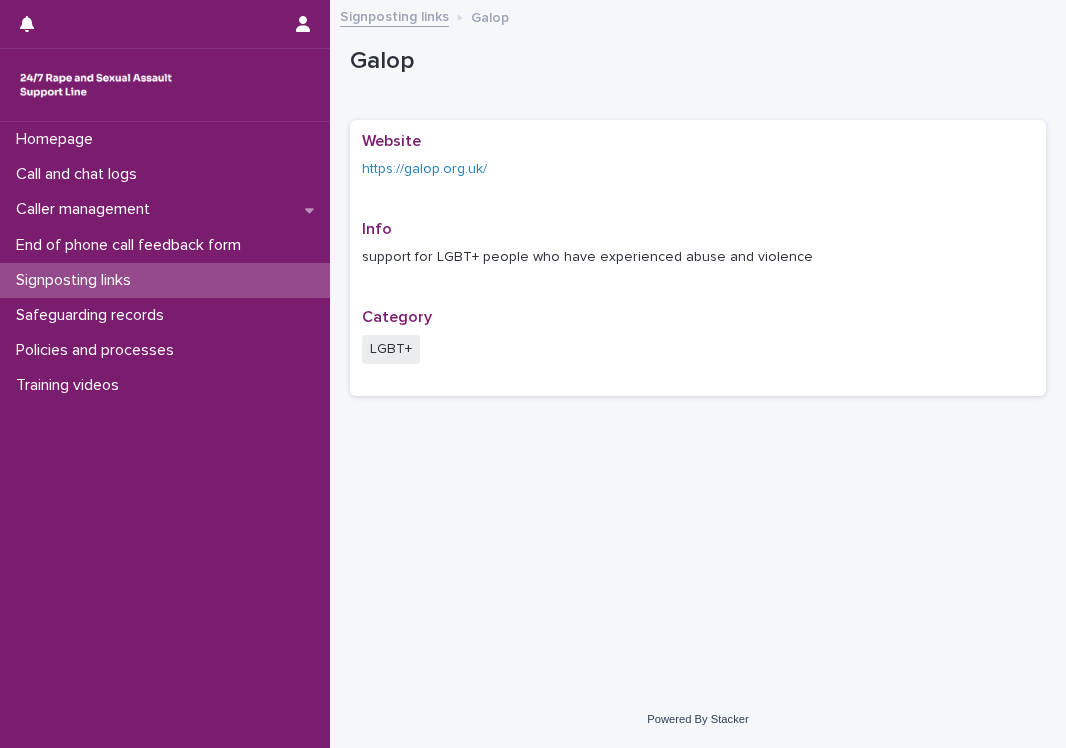 scroll, scrollTop: 0, scrollLeft: 0, axis: both 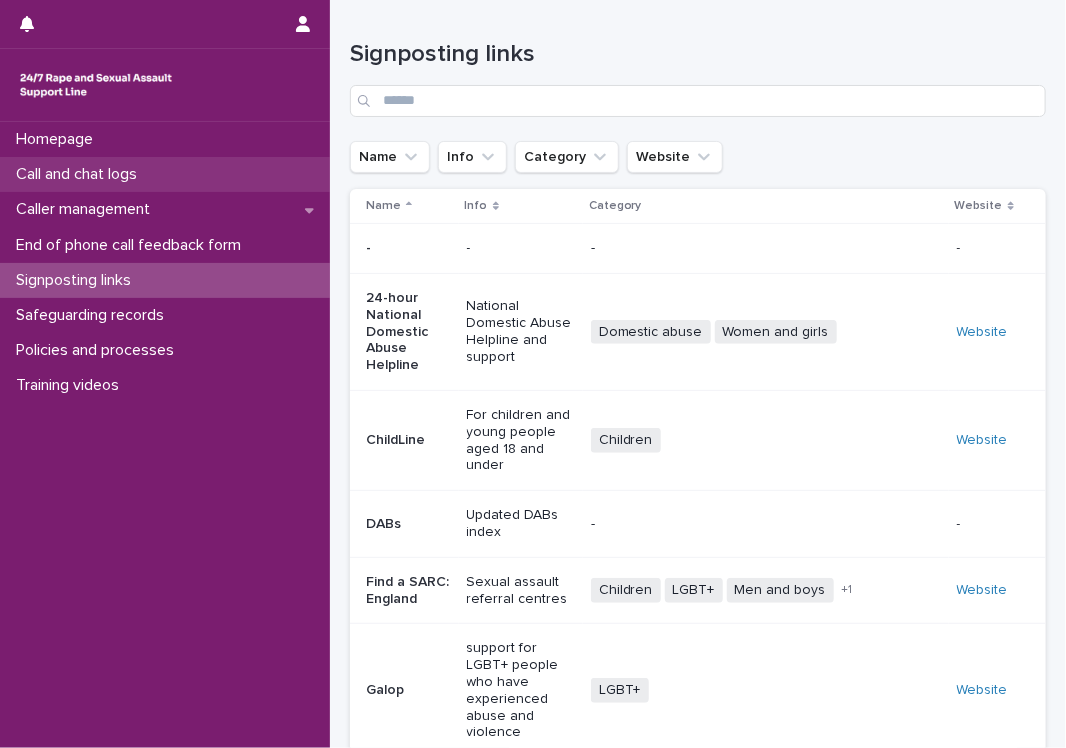 click on "Call and chat logs" at bounding box center (165, 174) 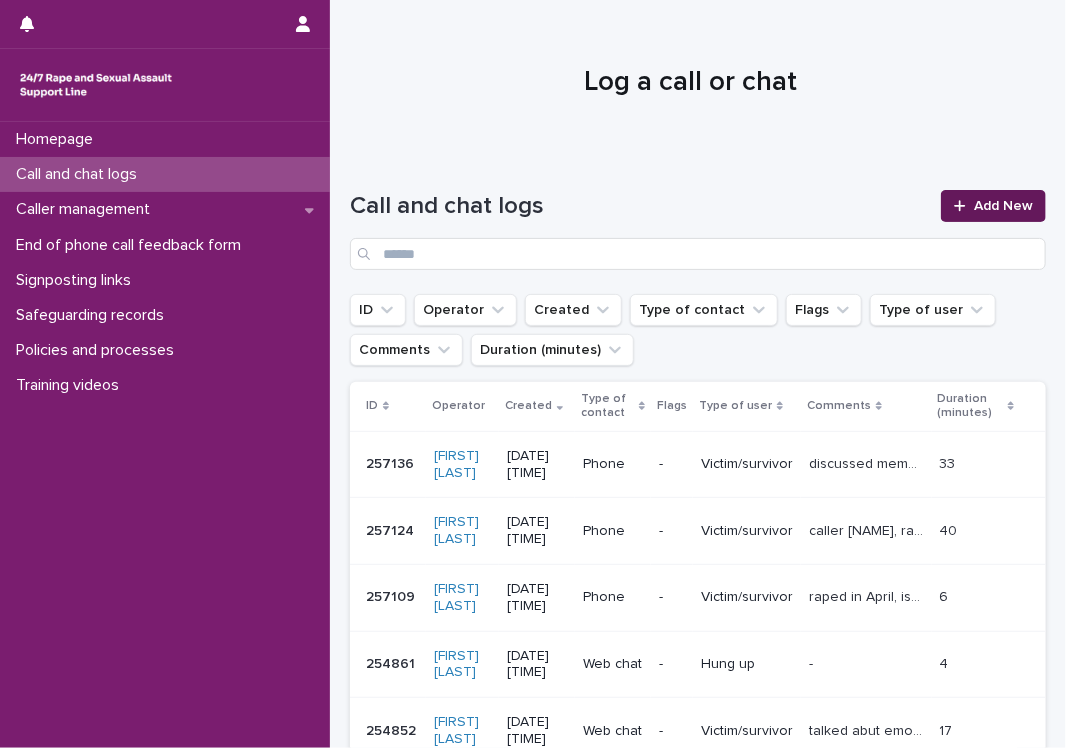 click on "Add New" at bounding box center [1003, 206] 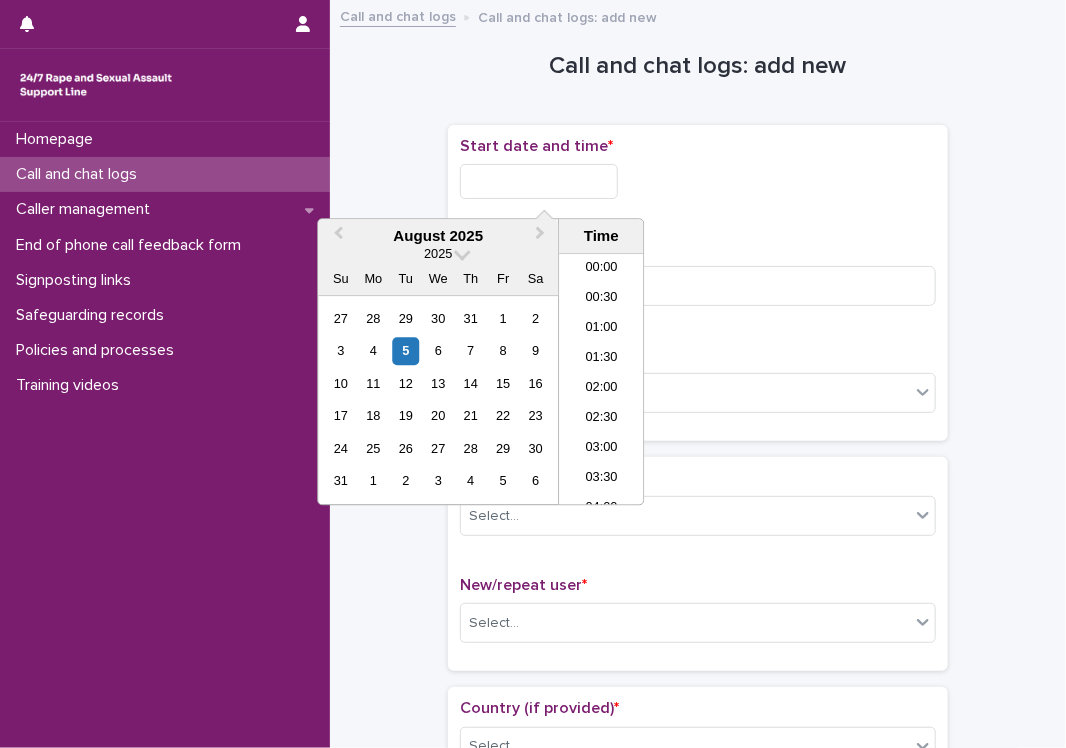 click at bounding box center [539, 181] 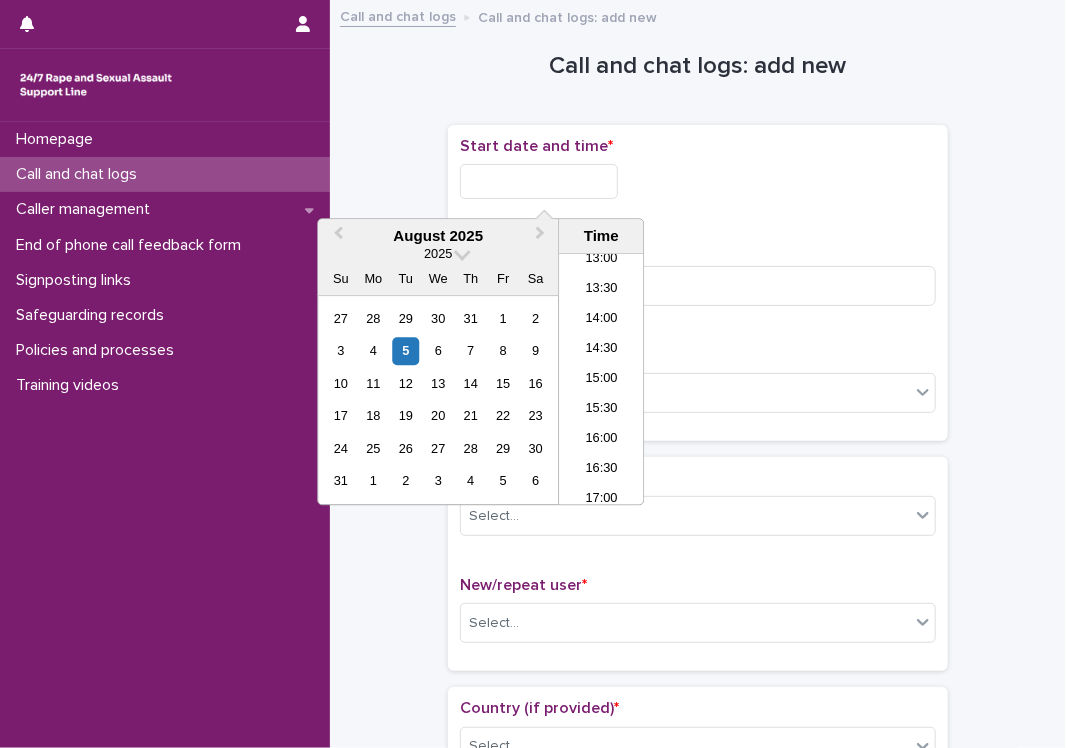 click at bounding box center [539, 181] 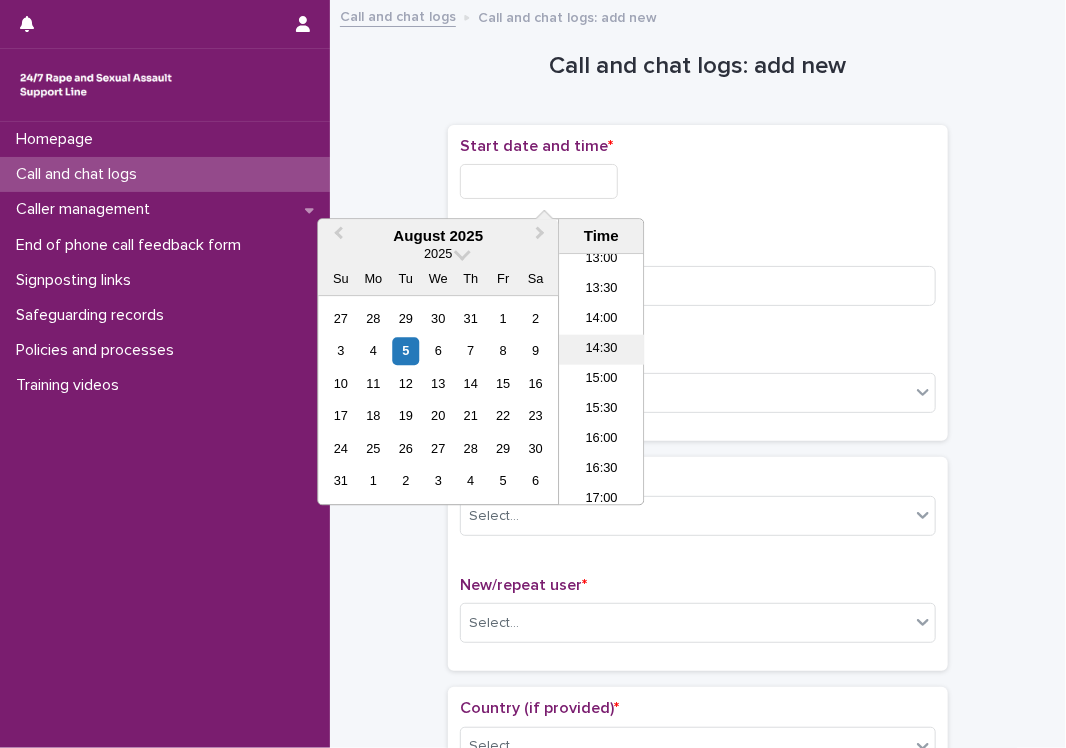 click on "14:30" at bounding box center [601, 350] 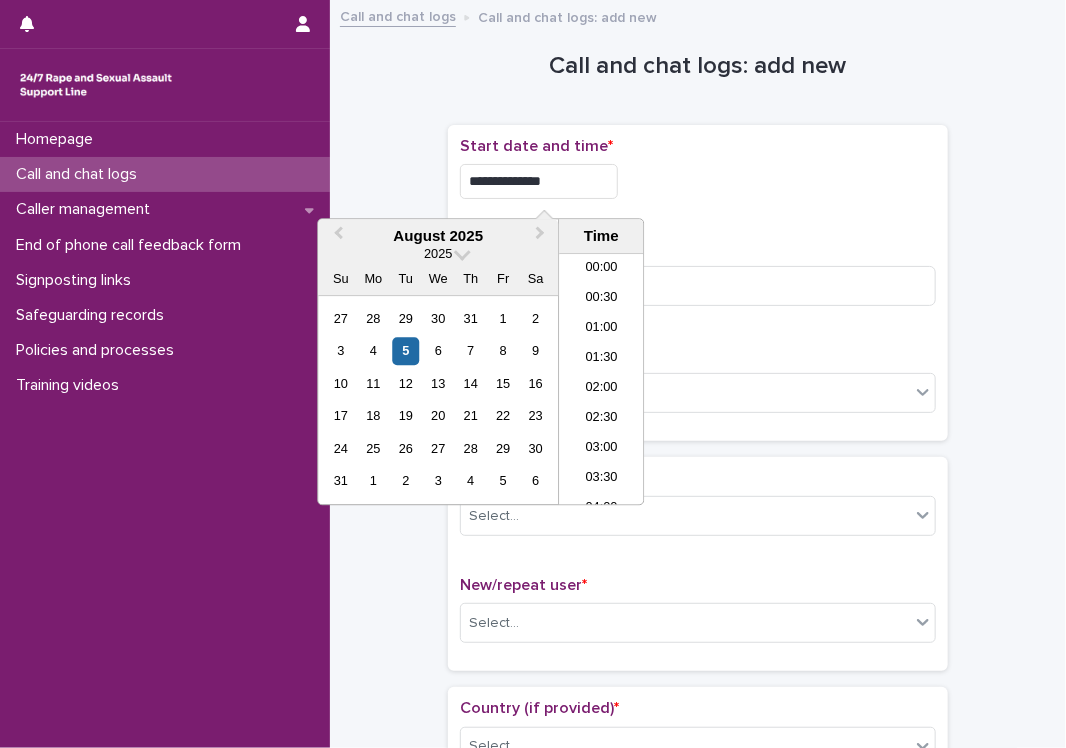 scroll, scrollTop: 760, scrollLeft: 0, axis: vertical 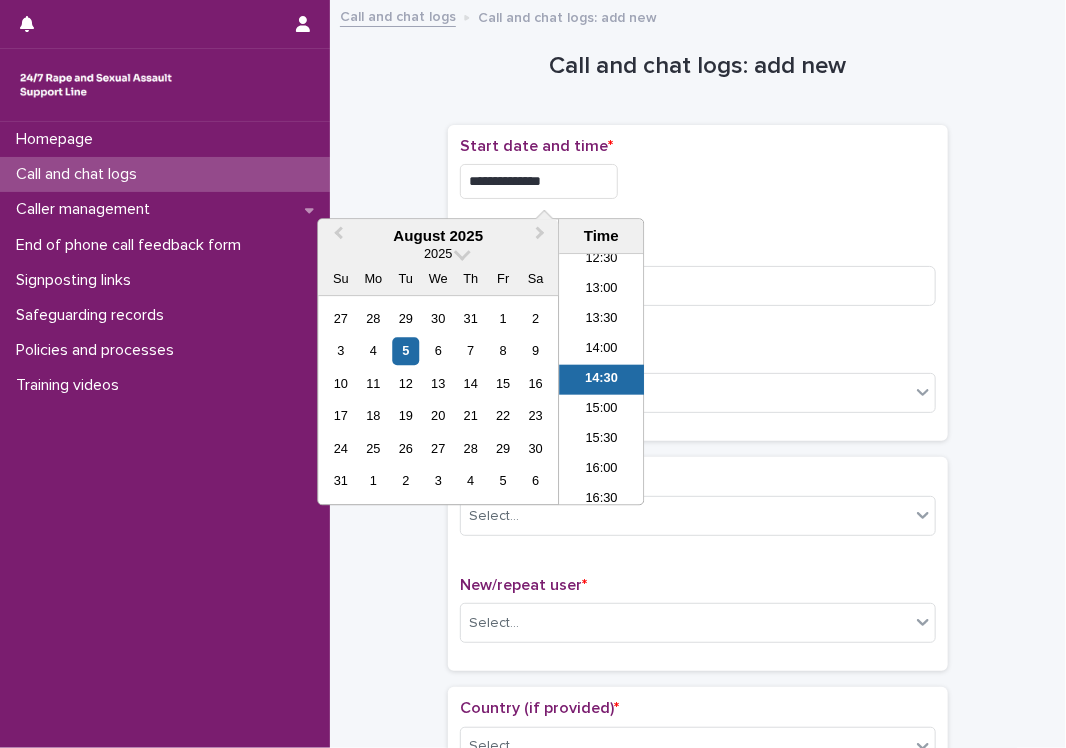 click on "**********" at bounding box center (539, 181) 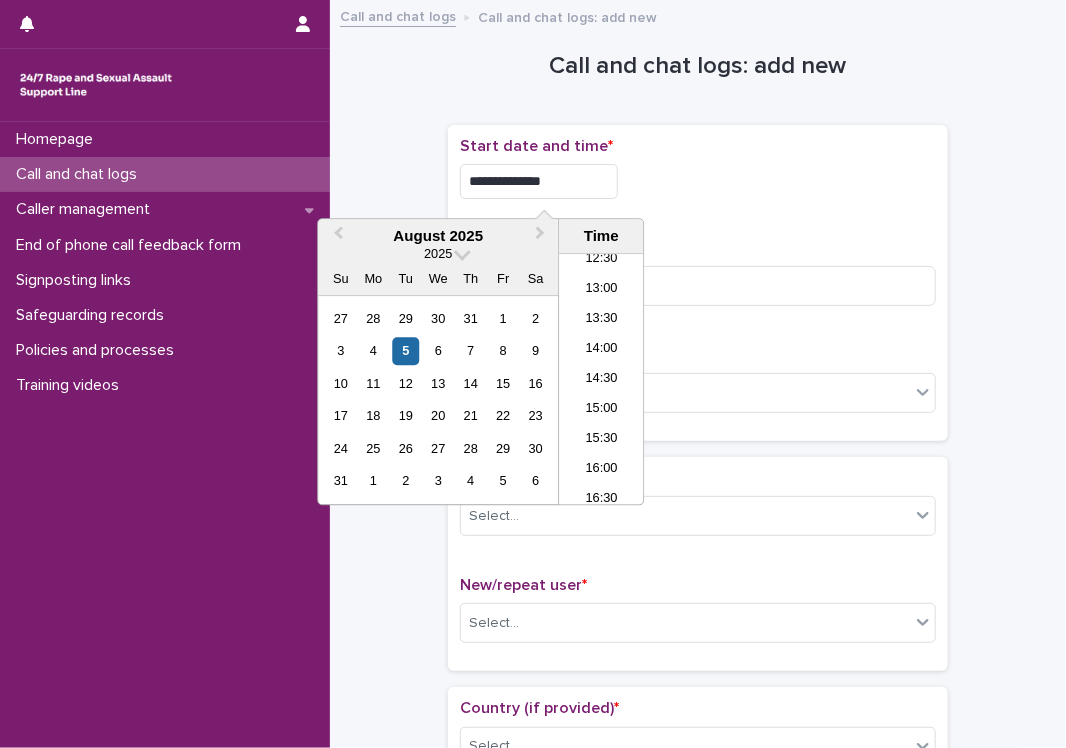 type on "**********" 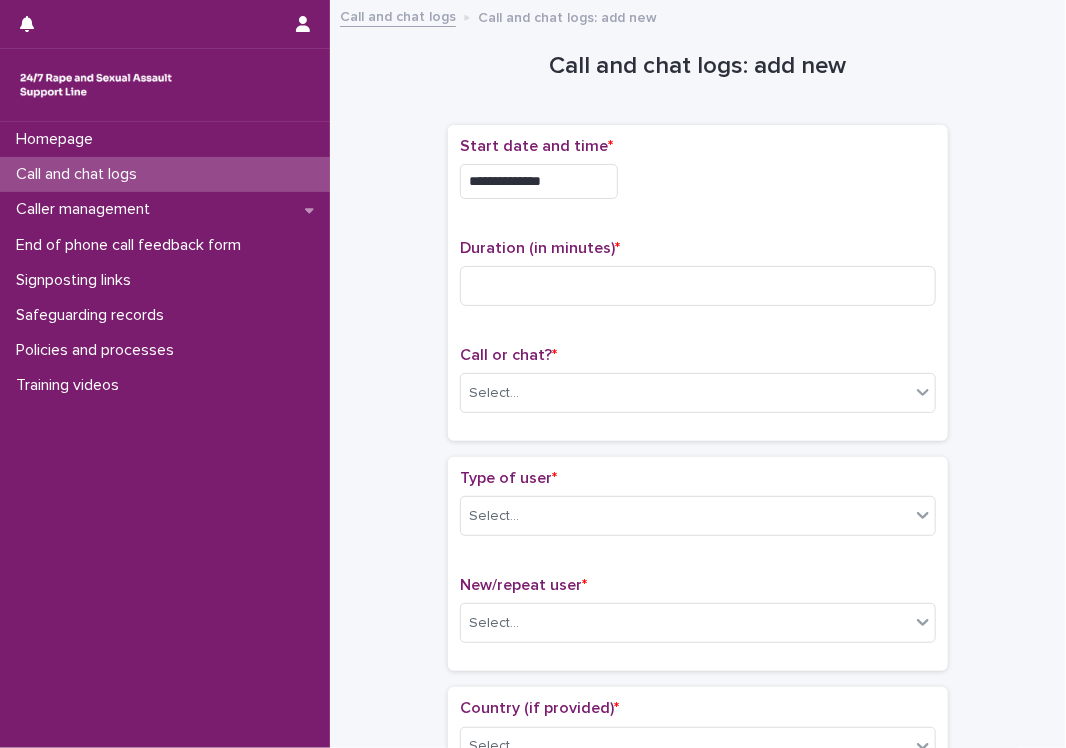 click on "**********" at bounding box center [698, 283] 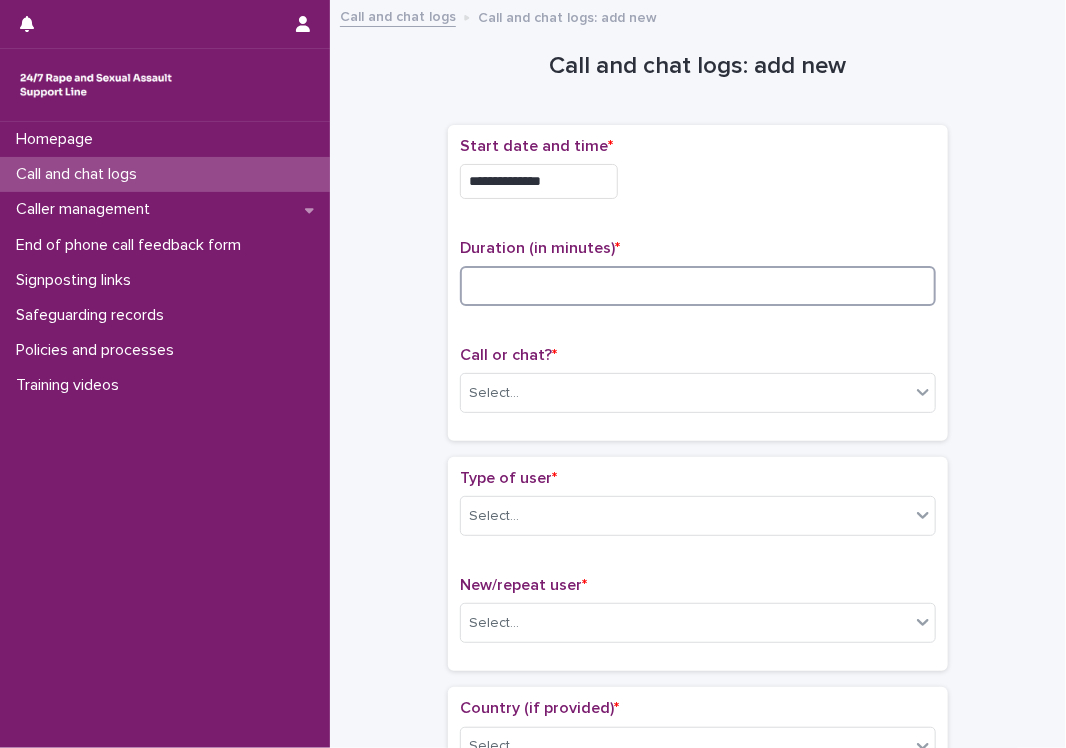 click at bounding box center [698, 286] 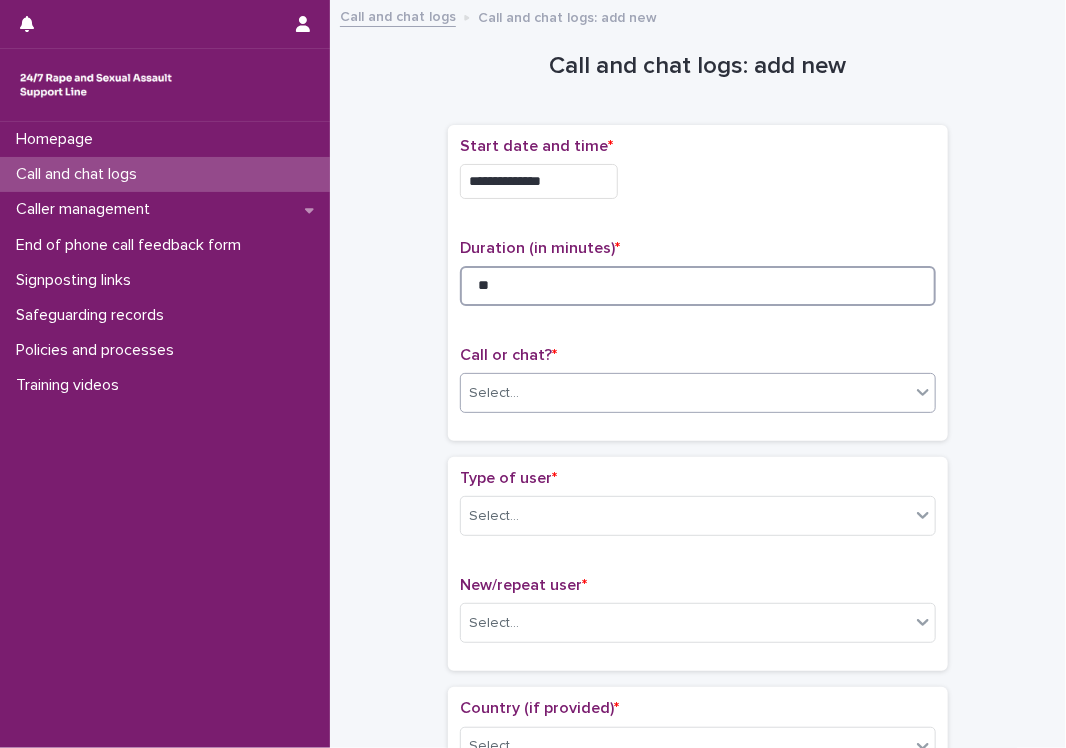 type on "**" 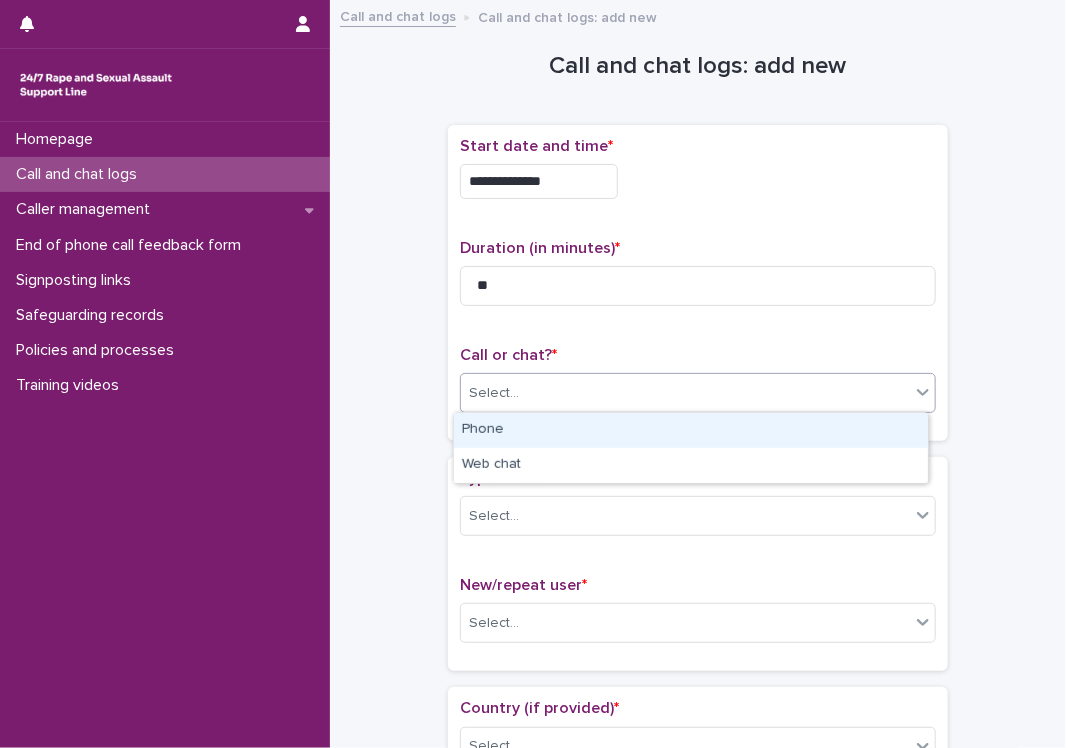 click on "Select..." at bounding box center (685, 393) 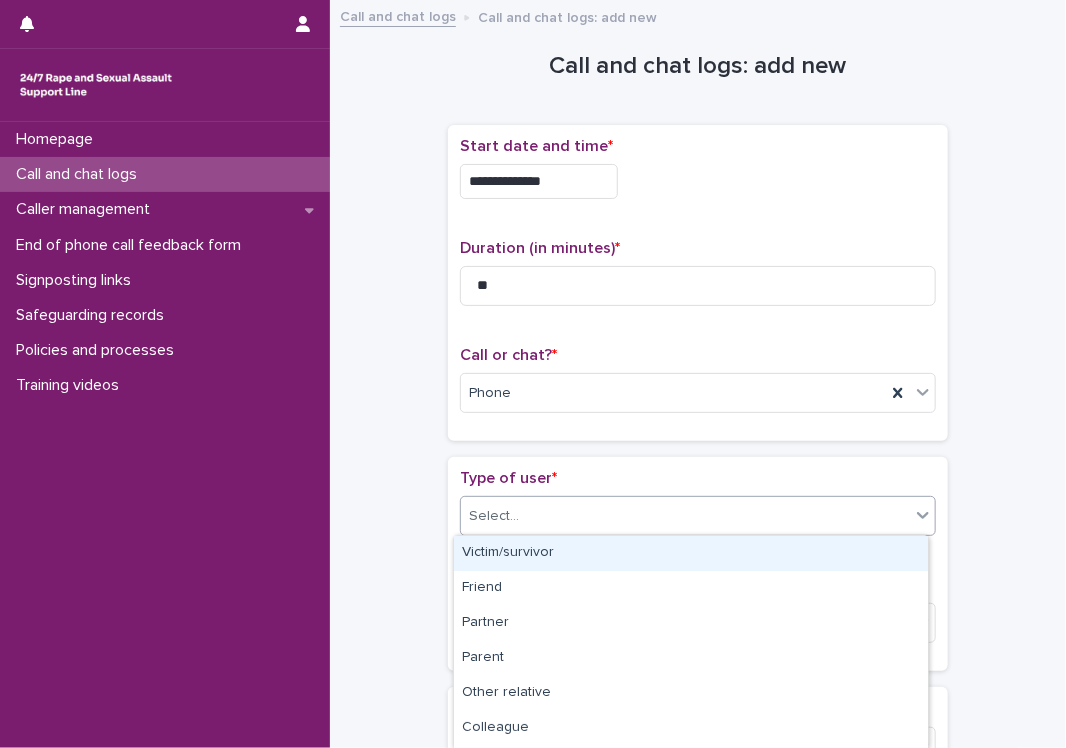 click on "Select..." at bounding box center [685, 516] 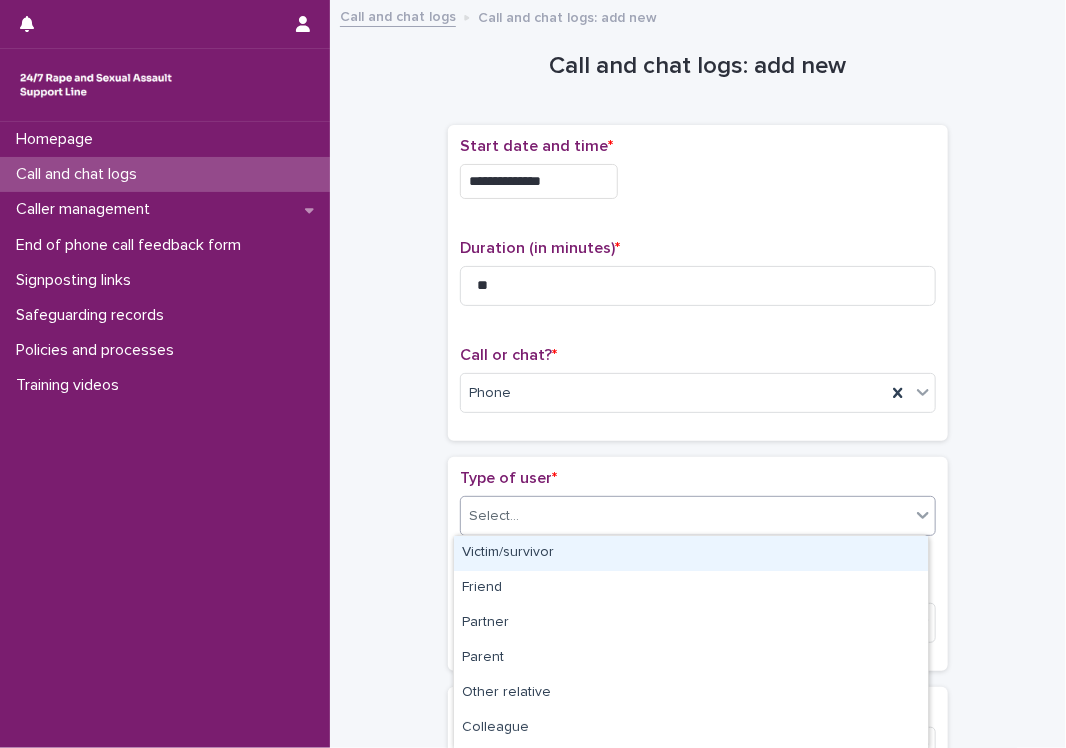click on "Victim/survivor" at bounding box center (691, 553) 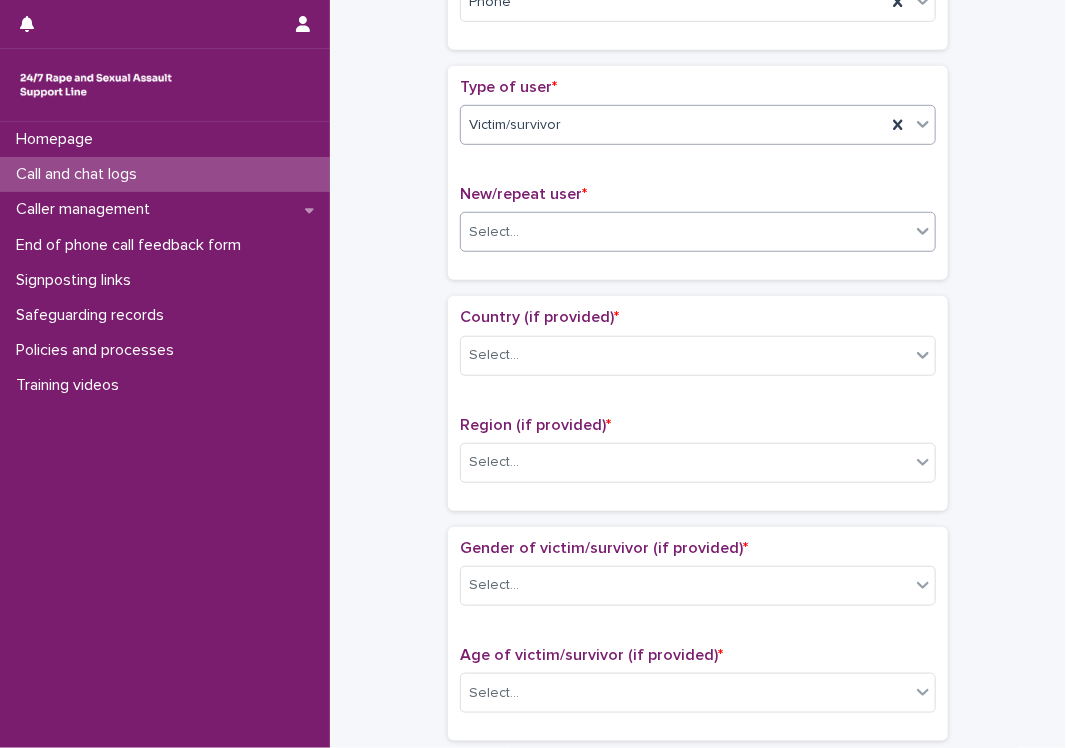 scroll, scrollTop: 400, scrollLeft: 0, axis: vertical 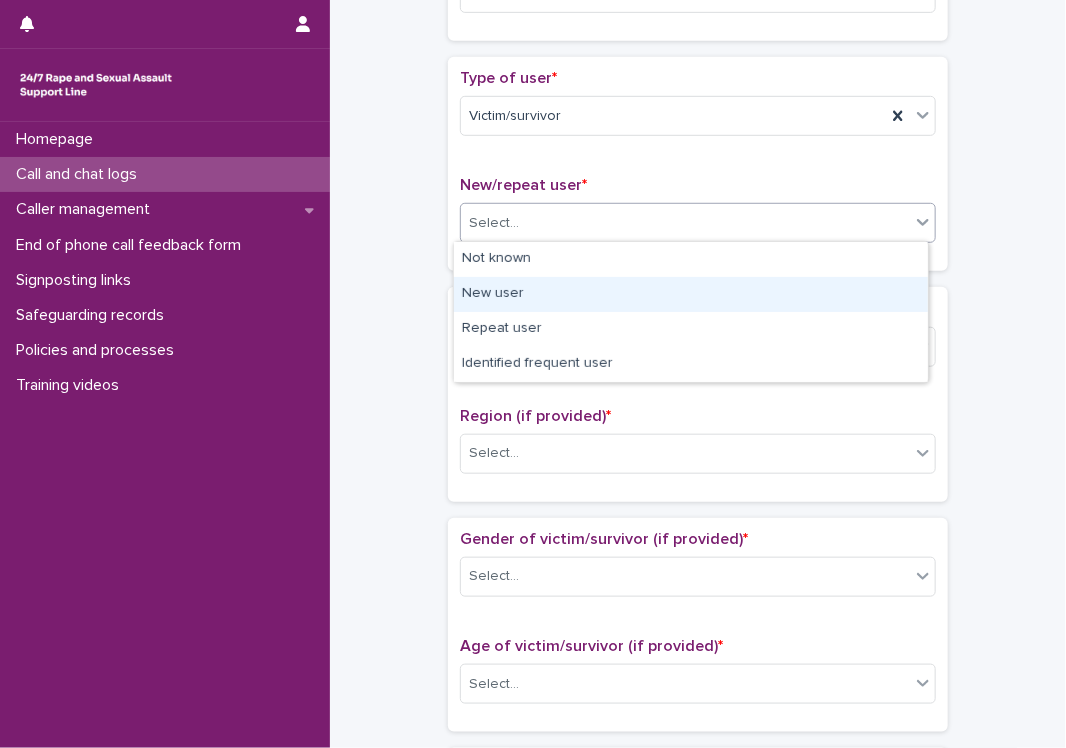 drag, startPoint x: 640, startPoint y: 230, endPoint x: 652, endPoint y: 295, distance: 66.09841 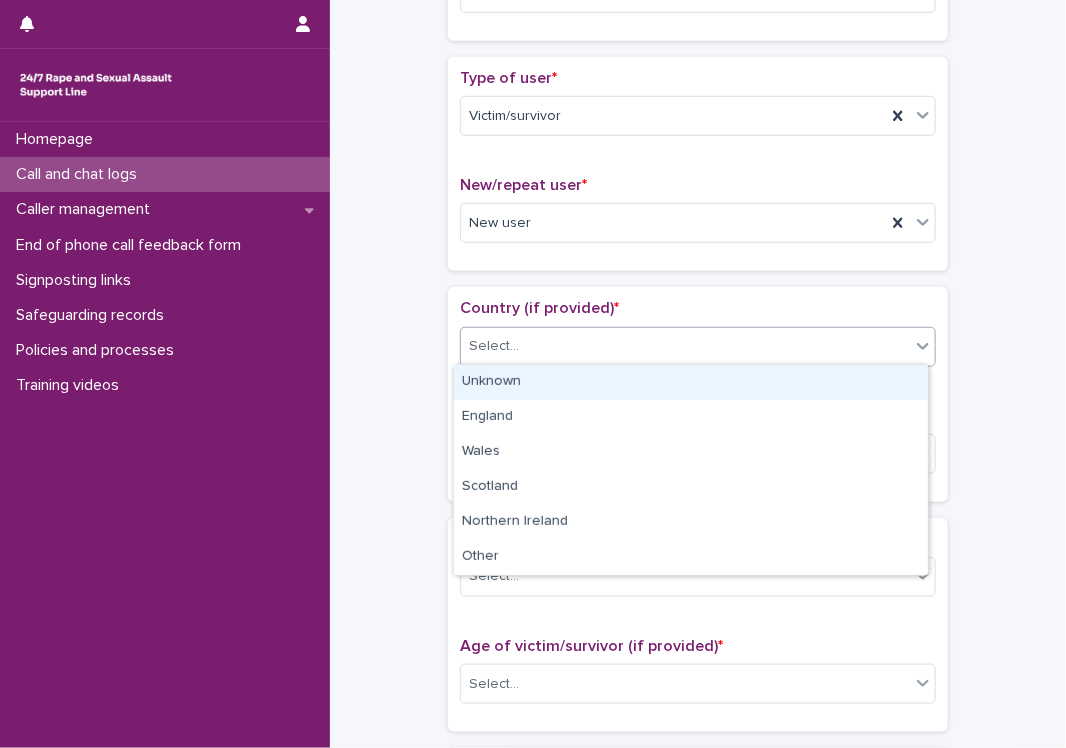click on "Select..." at bounding box center (685, 346) 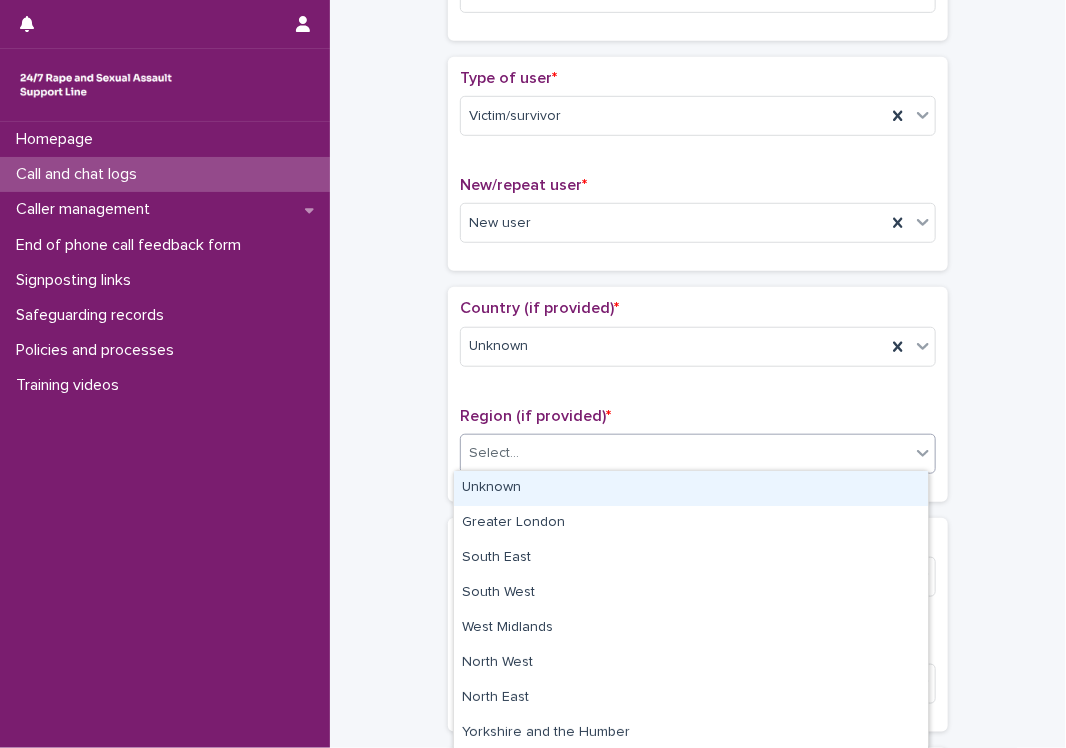 click on "Select..." at bounding box center (685, 453) 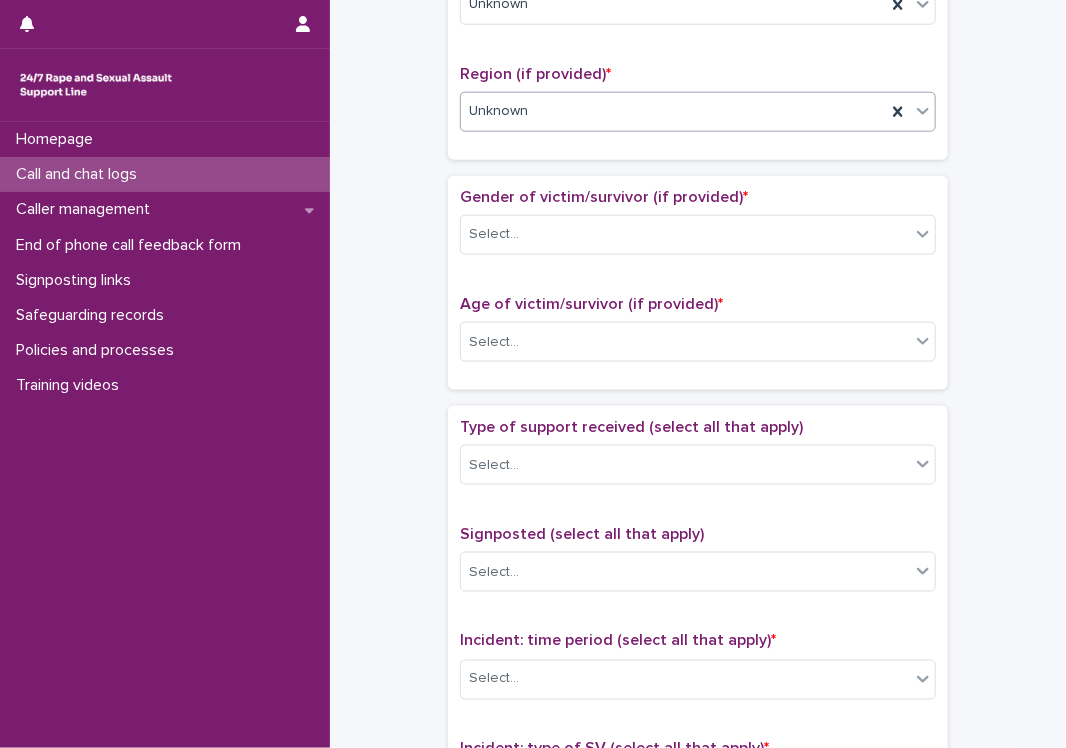 scroll, scrollTop: 751, scrollLeft: 0, axis: vertical 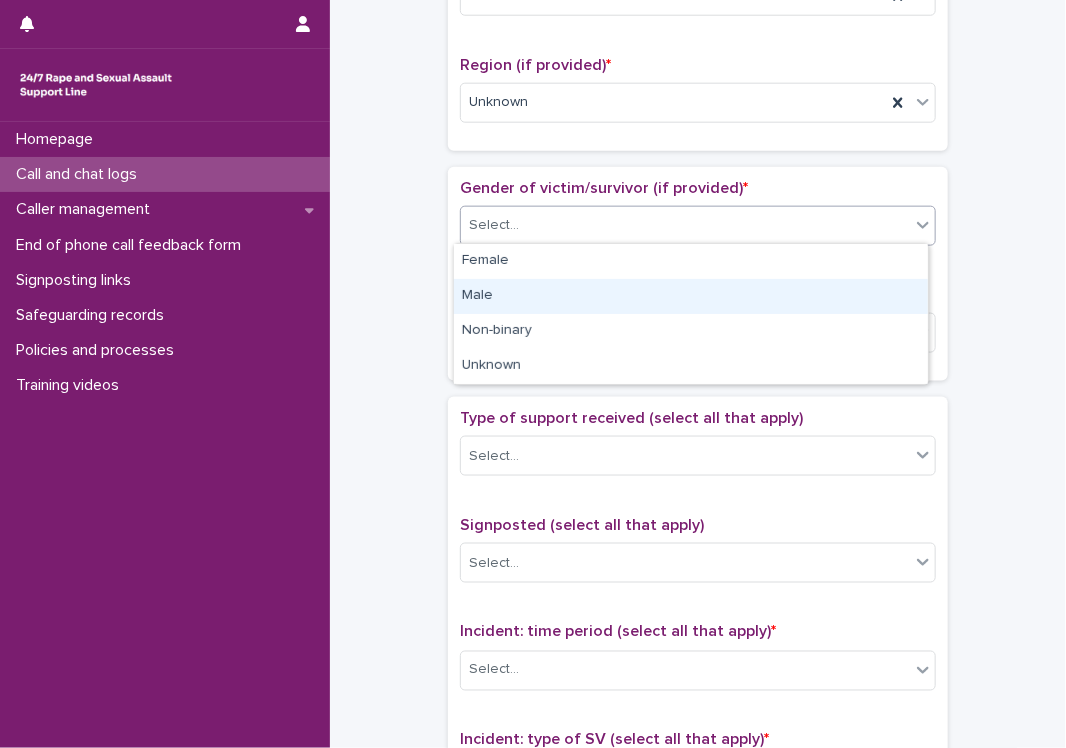 drag, startPoint x: 568, startPoint y: 213, endPoint x: 580, endPoint y: 295, distance: 82.8734 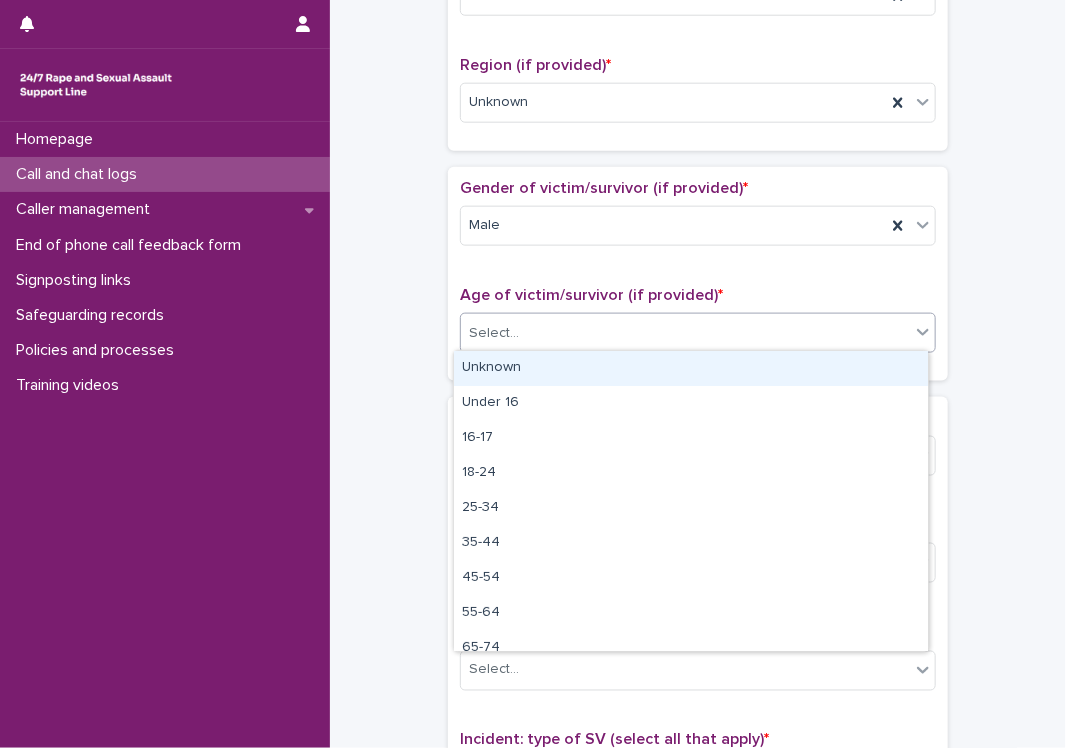 drag, startPoint x: 575, startPoint y: 331, endPoint x: 577, endPoint y: 372, distance: 41.04875 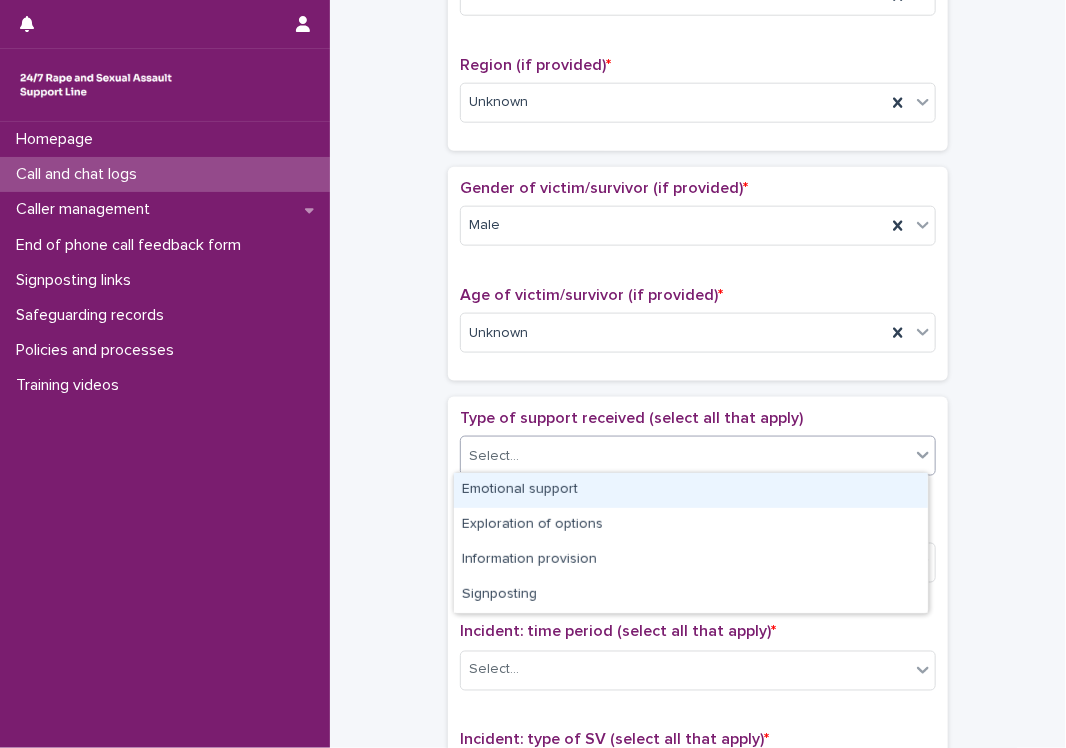 drag, startPoint x: 588, startPoint y: 451, endPoint x: 589, endPoint y: 488, distance: 37.01351 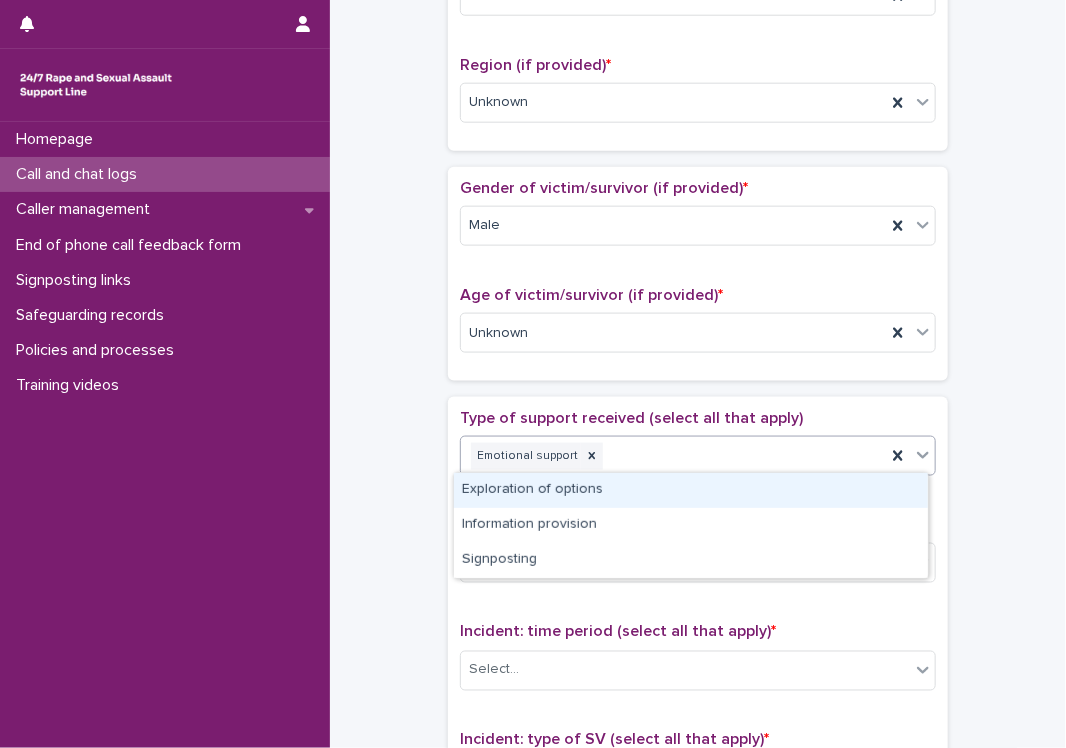 drag, startPoint x: 645, startPoint y: 459, endPoint x: 642, endPoint y: 491, distance: 32.140316 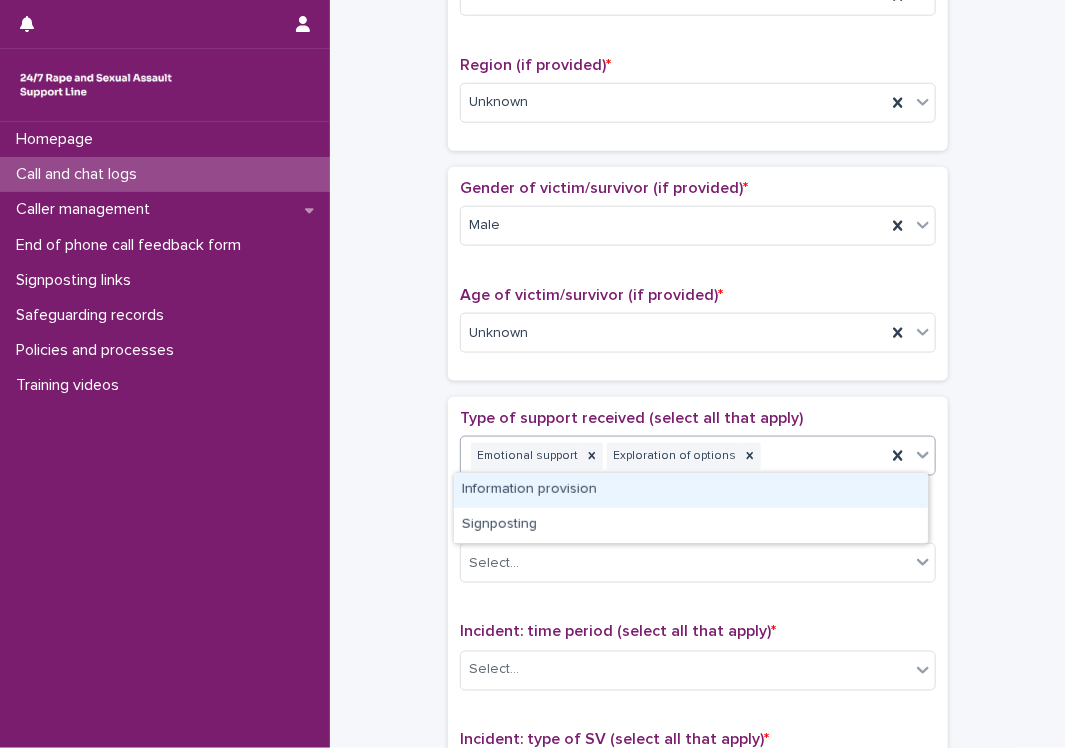 drag, startPoint x: 799, startPoint y: 456, endPoint x: 734, endPoint y: 497, distance: 76.8505 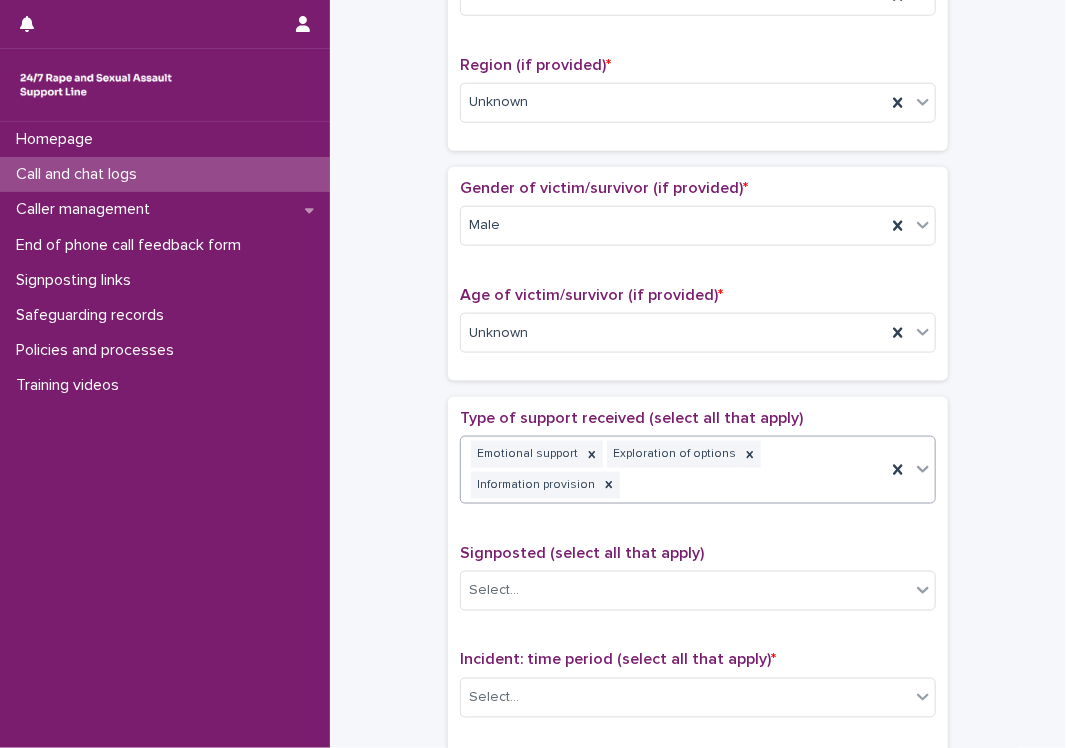 scroll, scrollTop: 764, scrollLeft: 0, axis: vertical 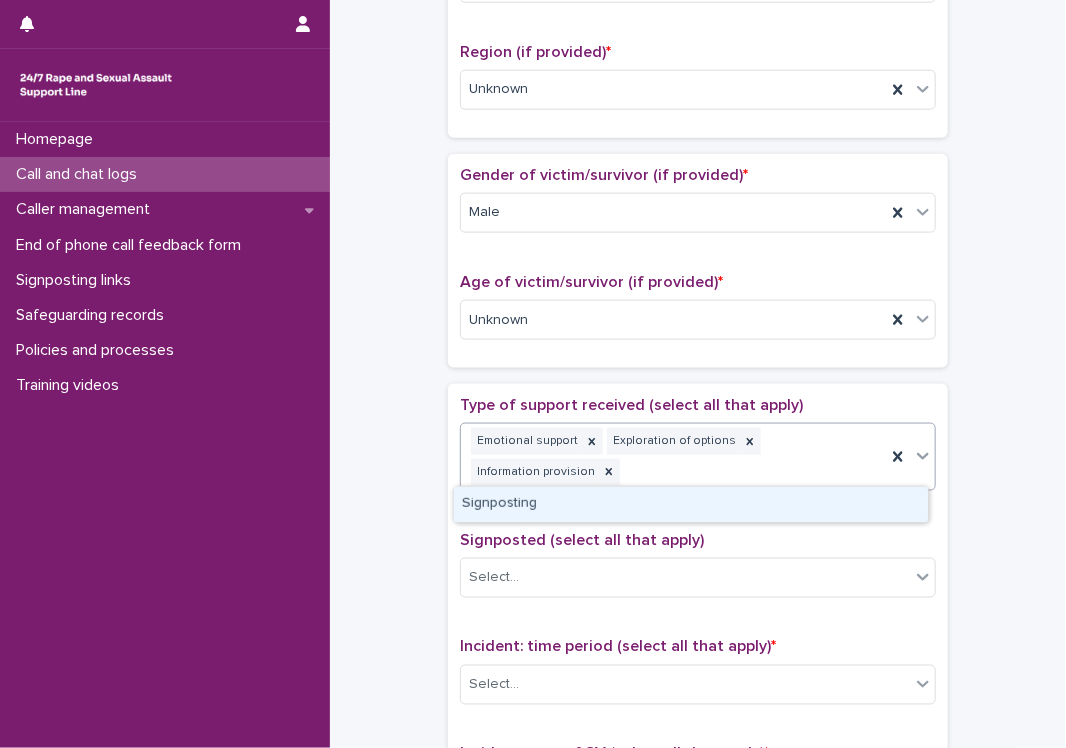 drag, startPoint x: 807, startPoint y: 471, endPoint x: 768, endPoint y: 513, distance: 57.31492 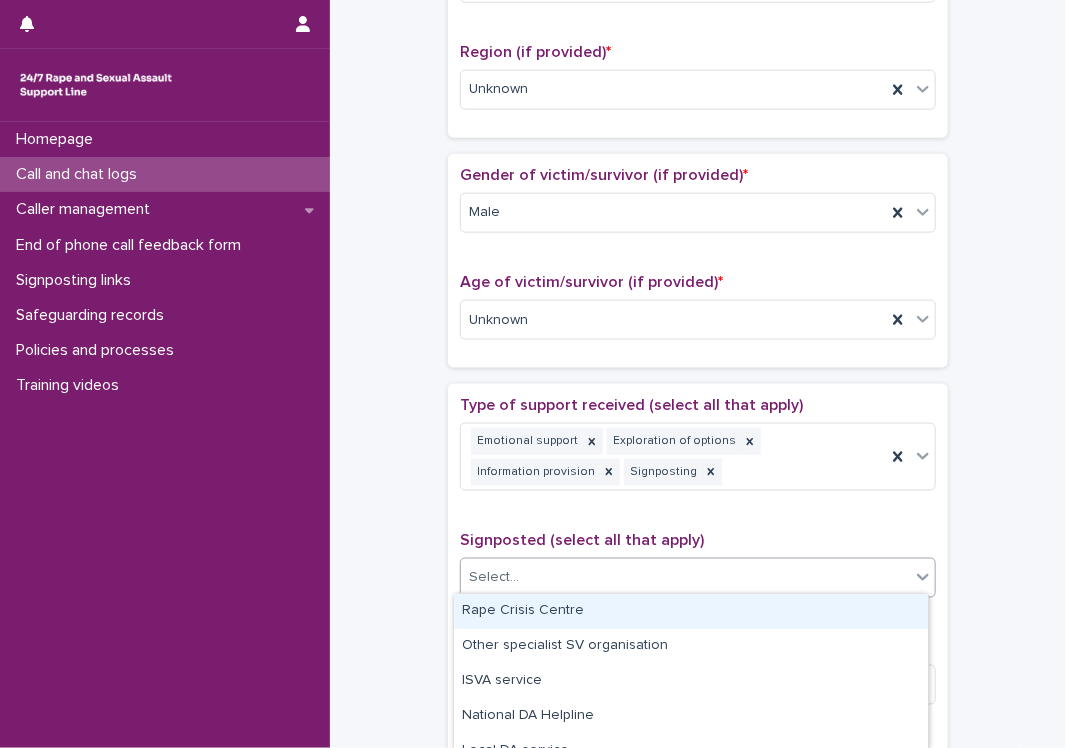 click on "Select..." at bounding box center [685, 578] 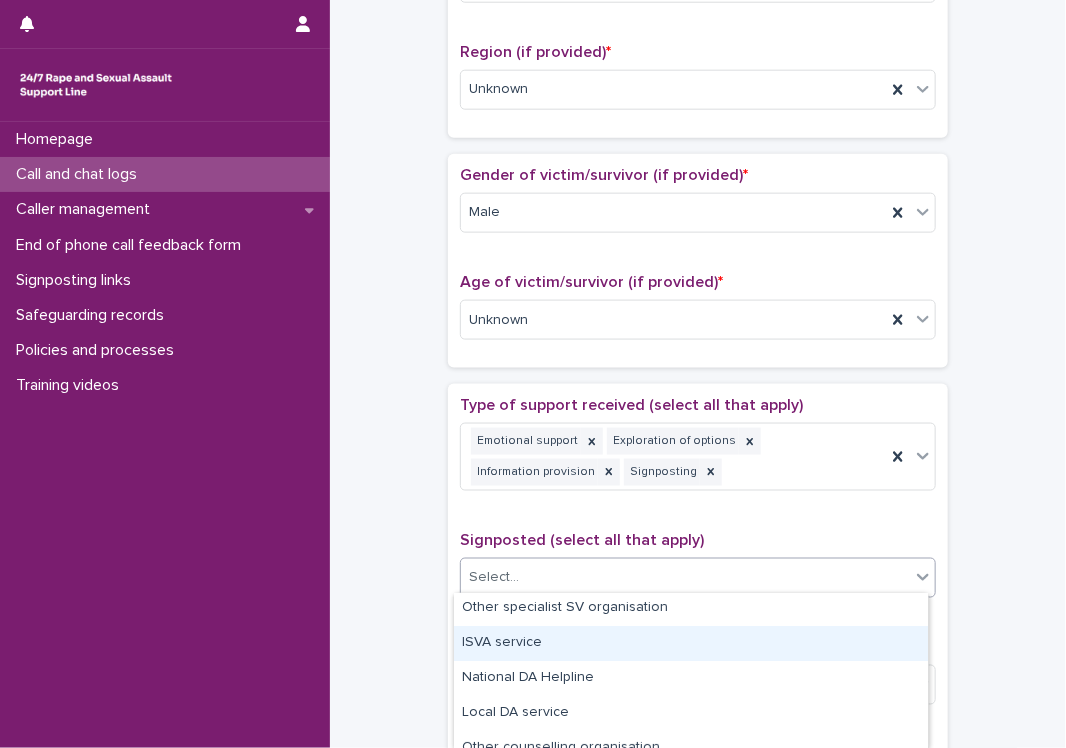 scroll, scrollTop: 36, scrollLeft: 0, axis: vertical 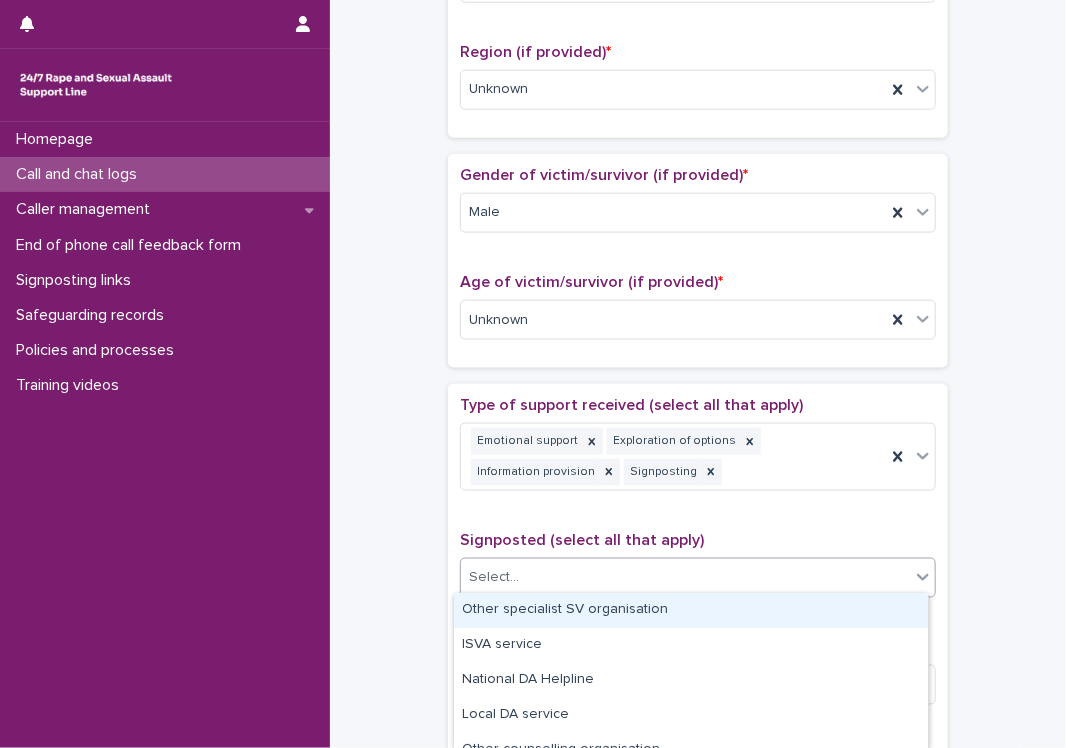 click on "Other specialist SV organisation" at bounding box center (691, 610) 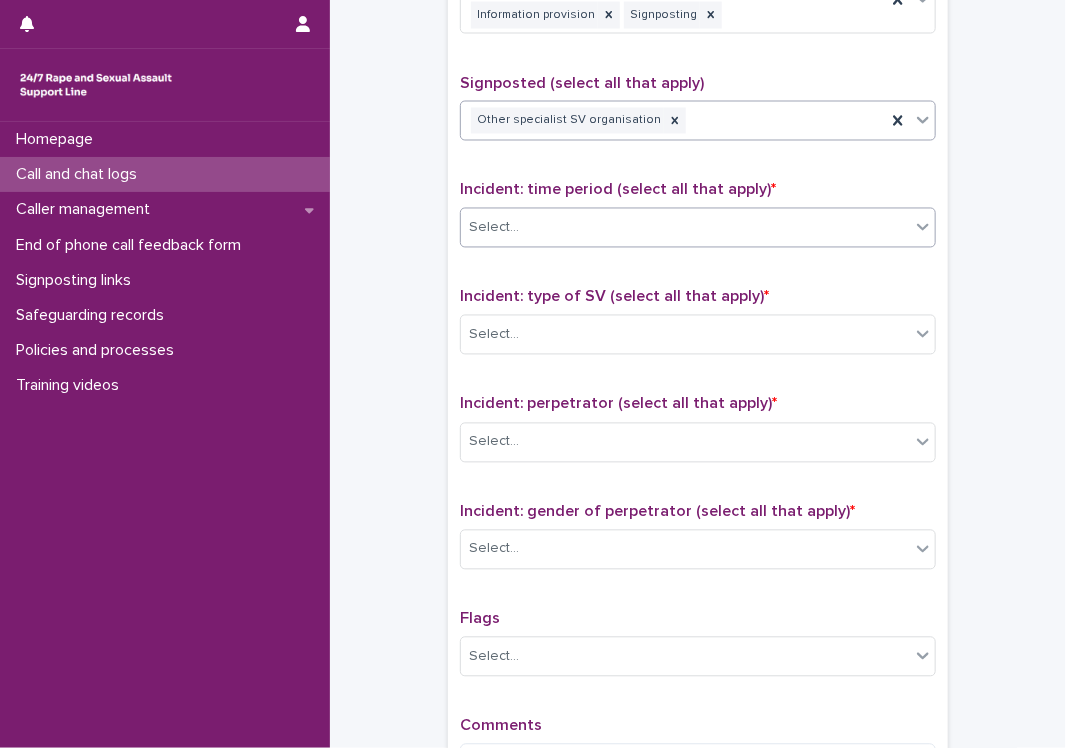 scroll, scrollTop: 1220, scrollLeft: 0, axis: vertical 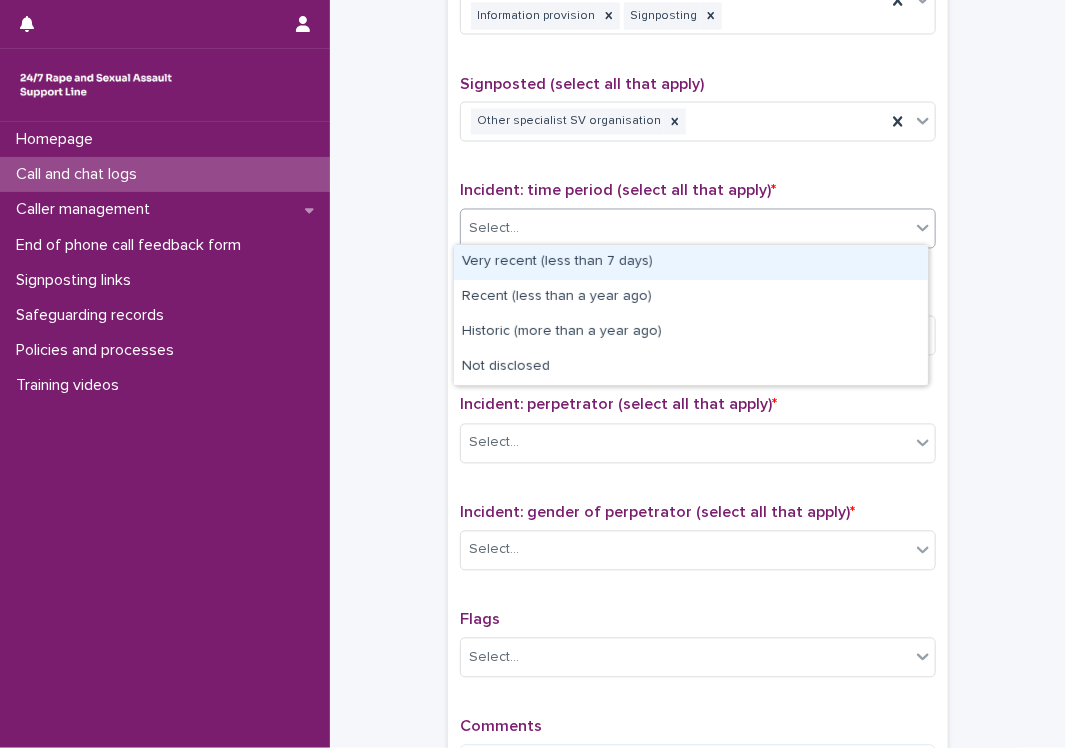 click on "Select..." at bounding box center [685, 229] 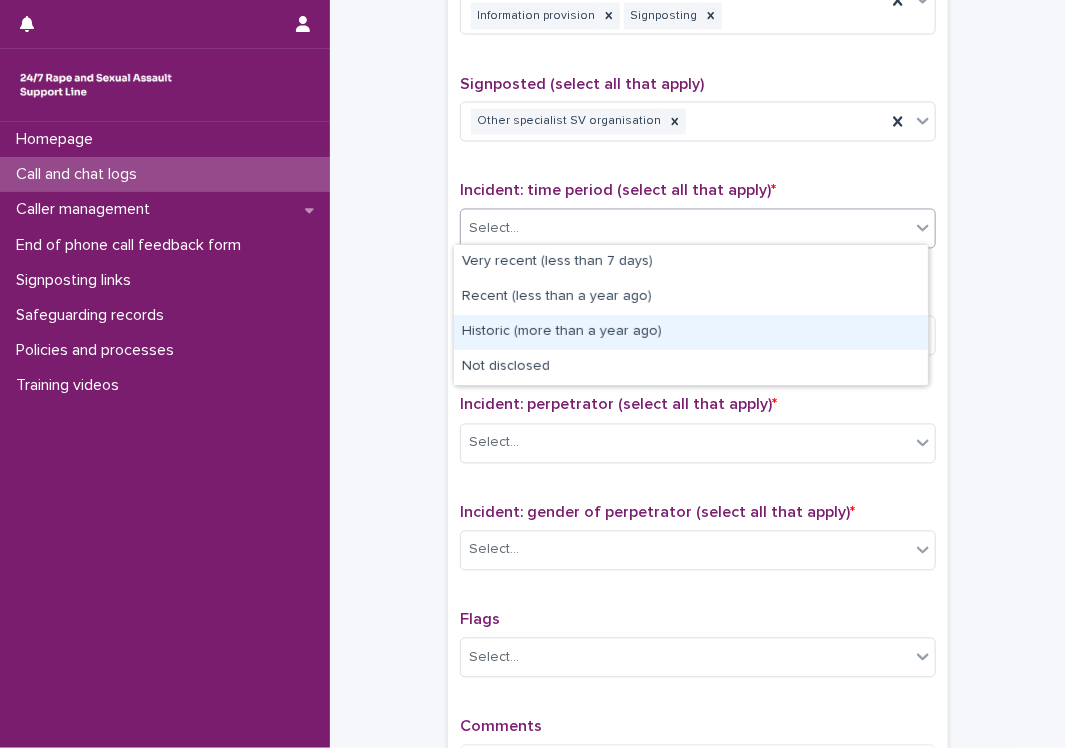 click on "Historic (more than a year ago)" at bounding box center (691, 332) 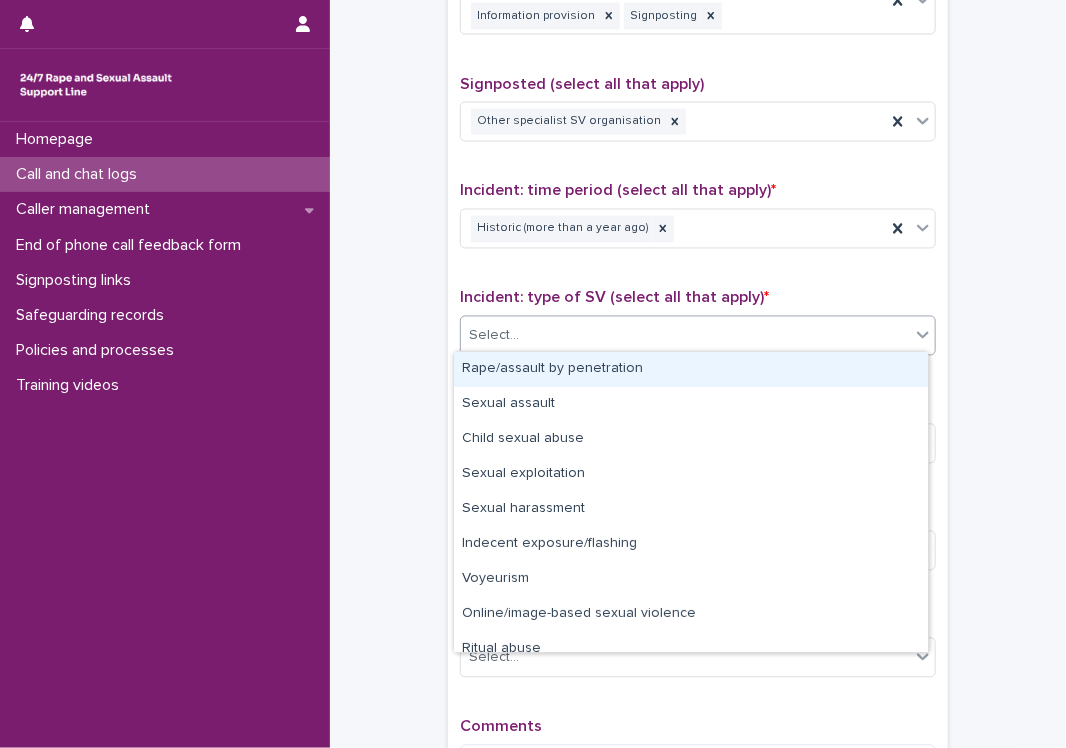 drag, startPoint x: 590, startPoint y: 333, endPoint x: 584, endPoint y: 375, distance: 42.426407 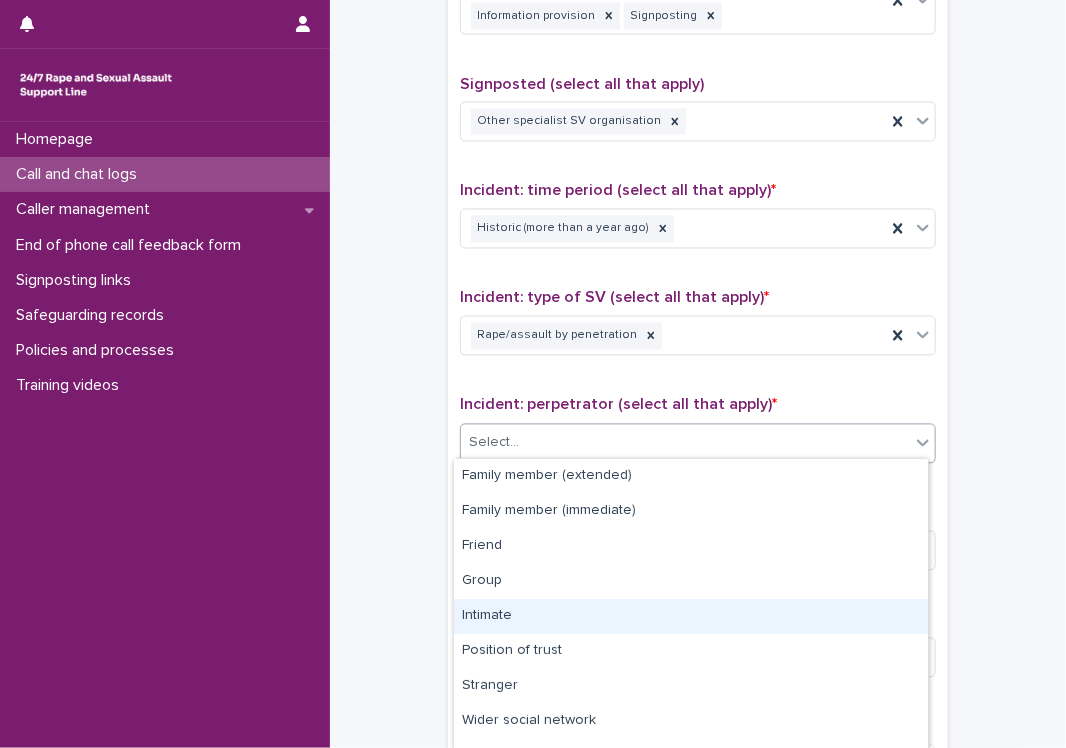 drag, startPoint x: 590, startPoint y: 431, endPoint x: 606, endPoint y: 623, distance: 192.66551 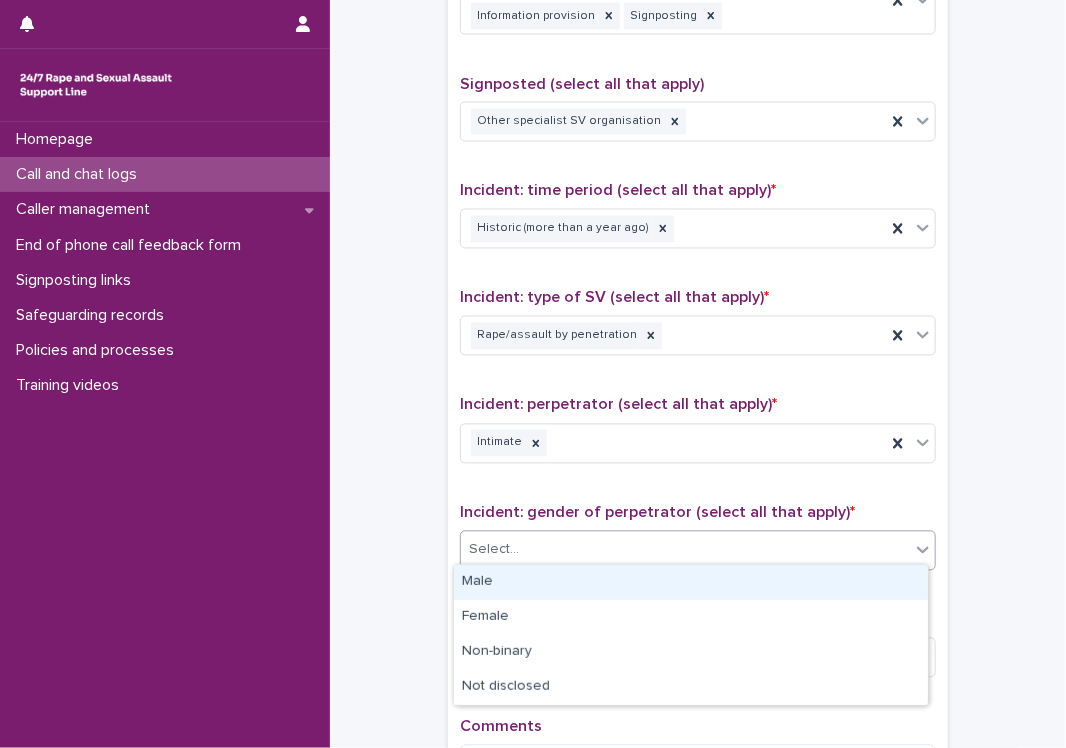 drag, startPoint x: 560, startPoint y: 551, endPoint x: 568, endPoint y: 581, distance: 31.04835 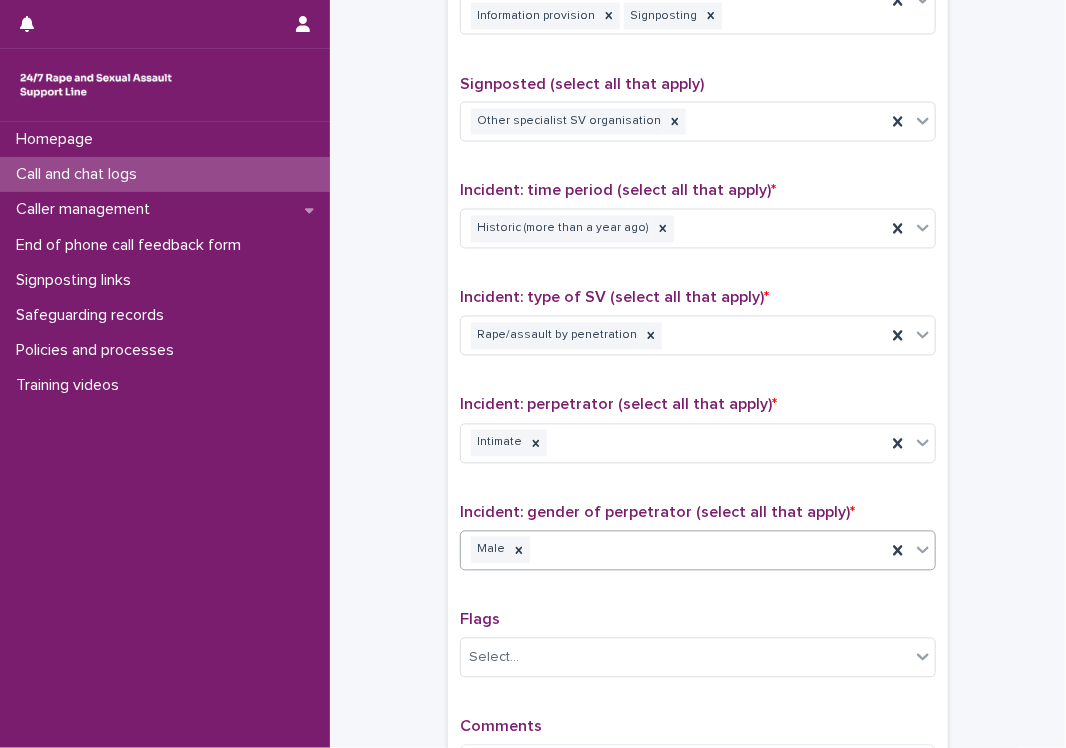 scroll, scrollTop: 1486, scrollLeft: 0, axis: vertical 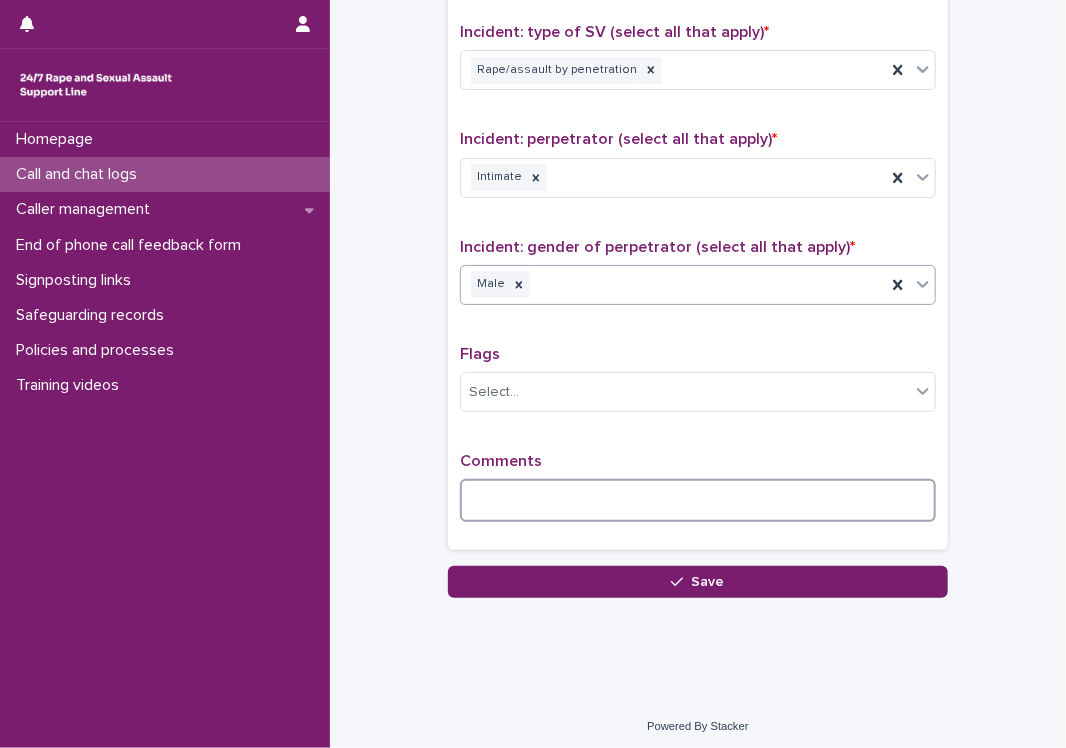 click at bounding box center (698, 500) 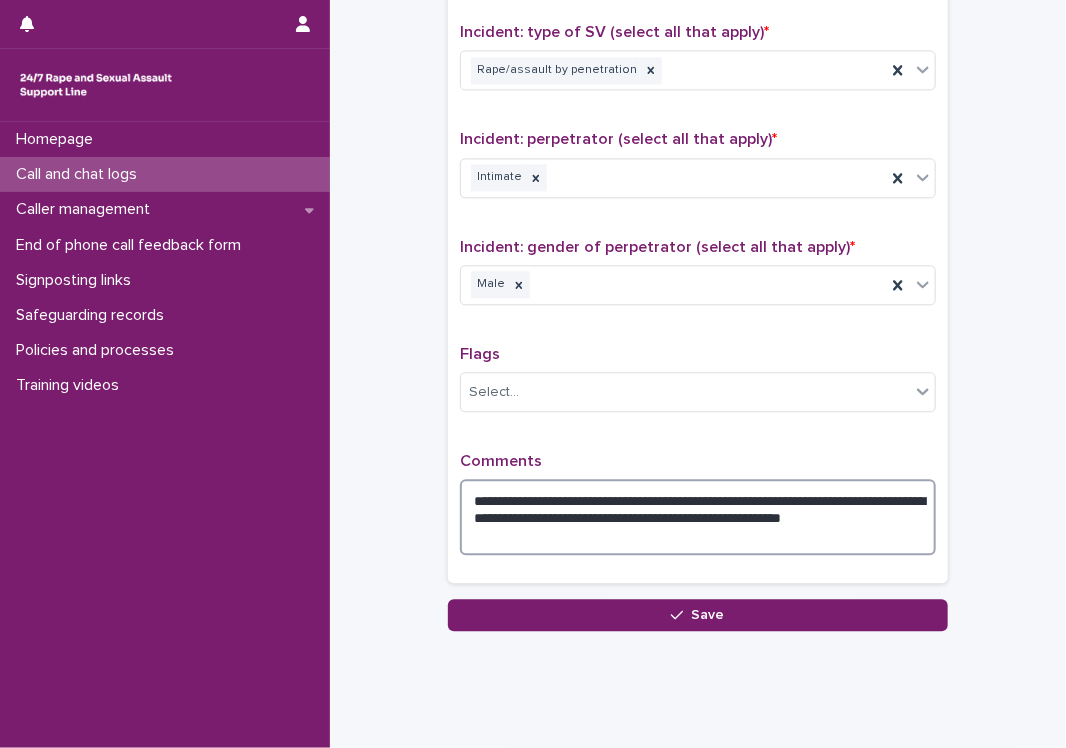 click on "**********" at bounding box center [698, 517] 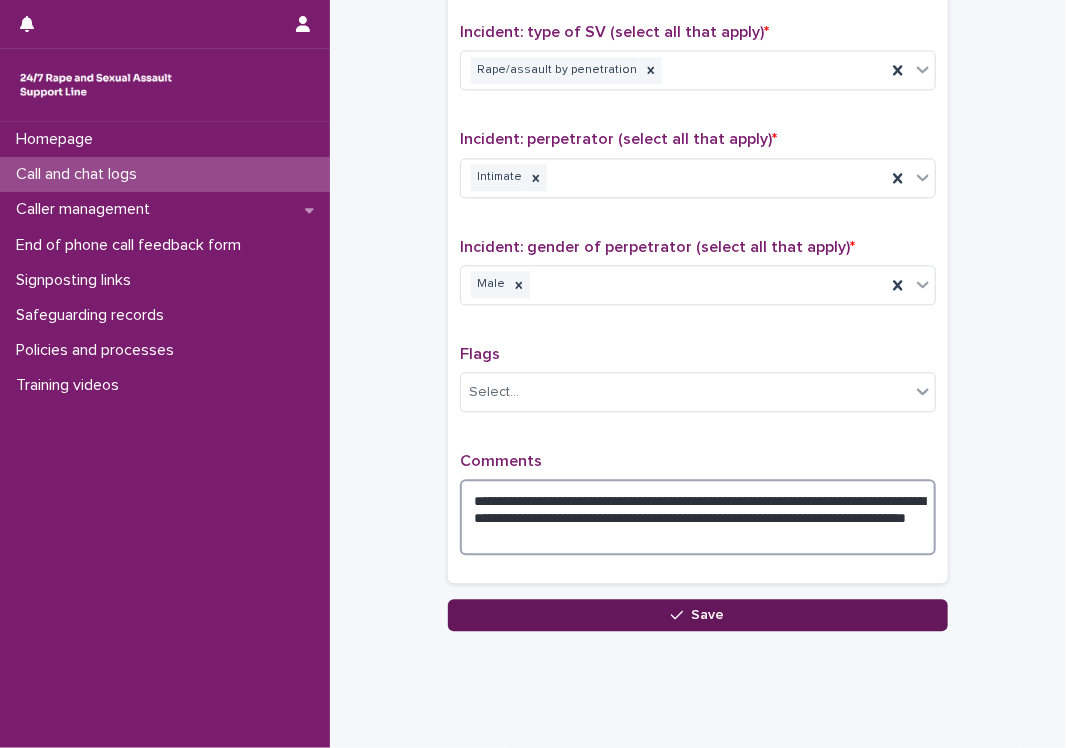 type on "**********" 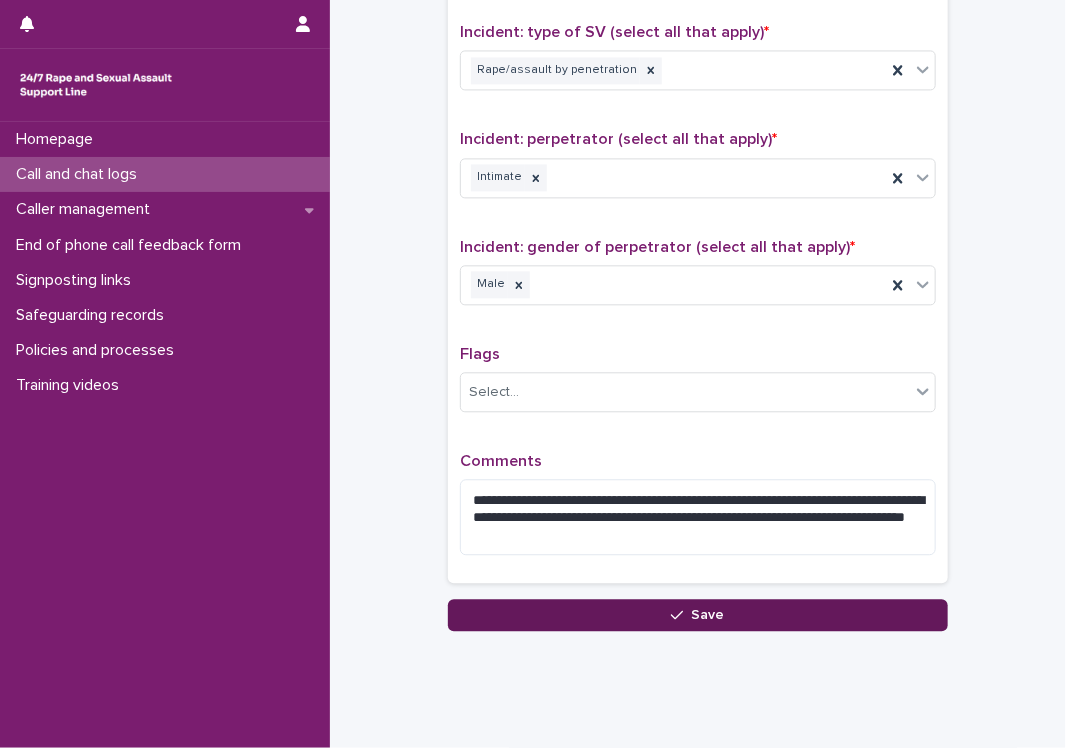 click on "Save" at bounding box center [708, 615] 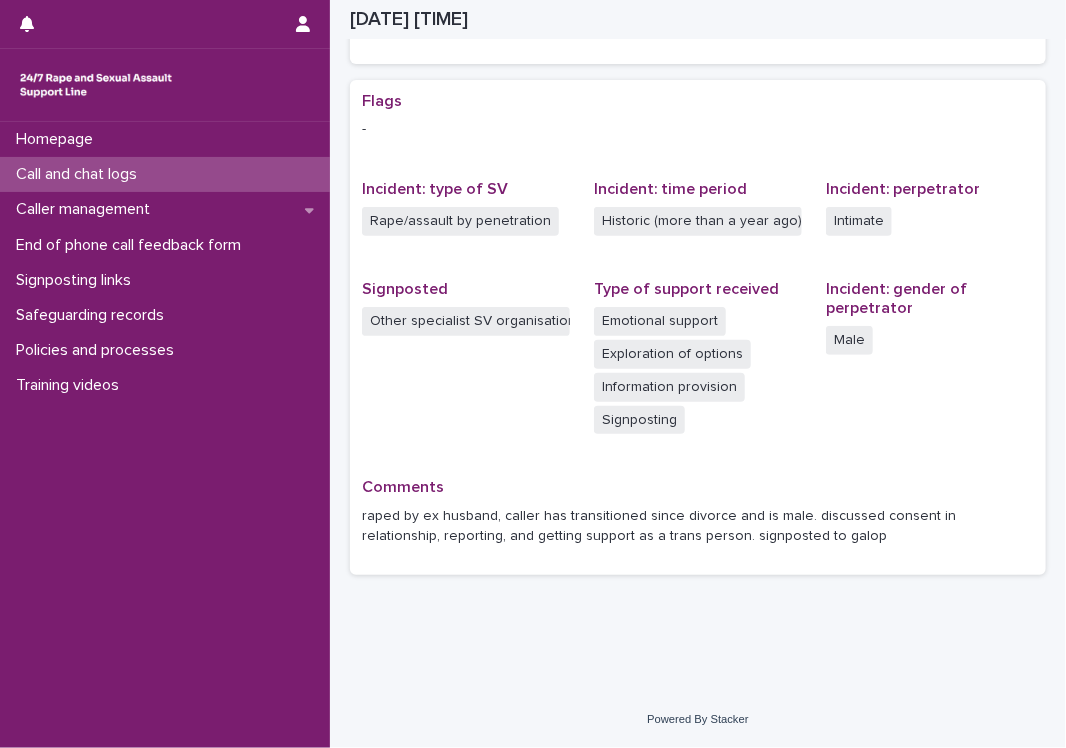 scroll, scrollTop: 355, scrollLeft: 0, axis: vertical 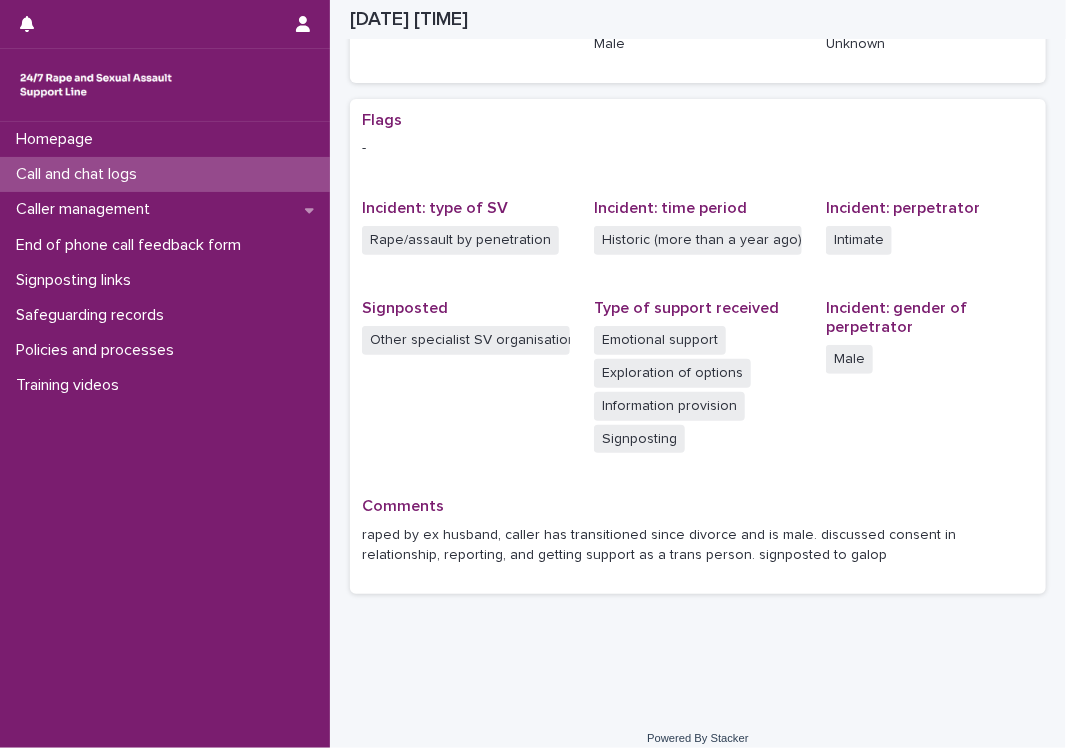 click on "Loading... Saving… Loading... Saving… [DATE] [TIME] [DATE] [TIME] Sorry, there was an error saving your record. Please try again. Please fill out the required fields below. Loading... Saving… Loading... Saving… Loading... Saving… Operator [FIRST] [LAST]   Type of contact Phone Date and time created (BST) [DATE] [TIME] Loading... Saving… Date and time started [DATE] [TIME] Duration (minutes) 35 New/repeat user New user Type of user Victim/survivor Gender of service user (if provided) Male Age of service user (if provided) Unknown Loading... Saving… Loading... Saving… Flags - Incident: type of SV Rape/assault by penetration Incident: time period Historic (more than a year ago) Incident: perpetrator Intimate Signposted Other specialist SV organisation Type of support received Emotional support Exploration of options Information provision Signposting Incident: gender of perpetrator Male Comments" at bounding box center (698, 183) 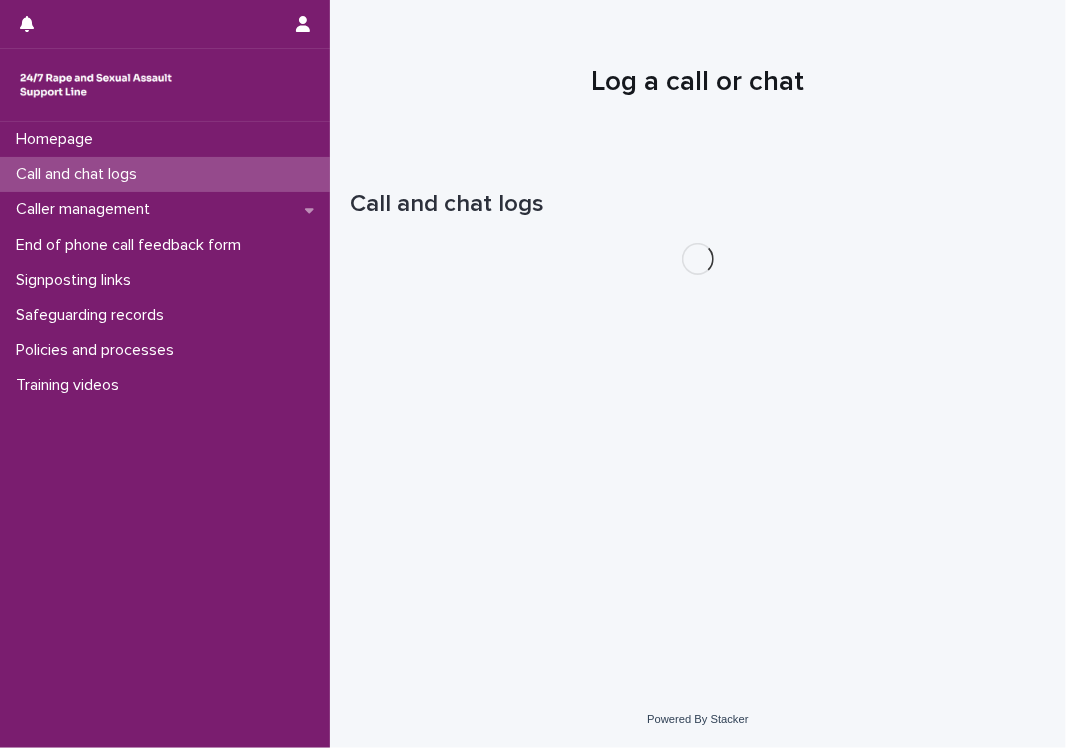 scroll, scrollTop: 0, scrollLeft: 0, axis: both 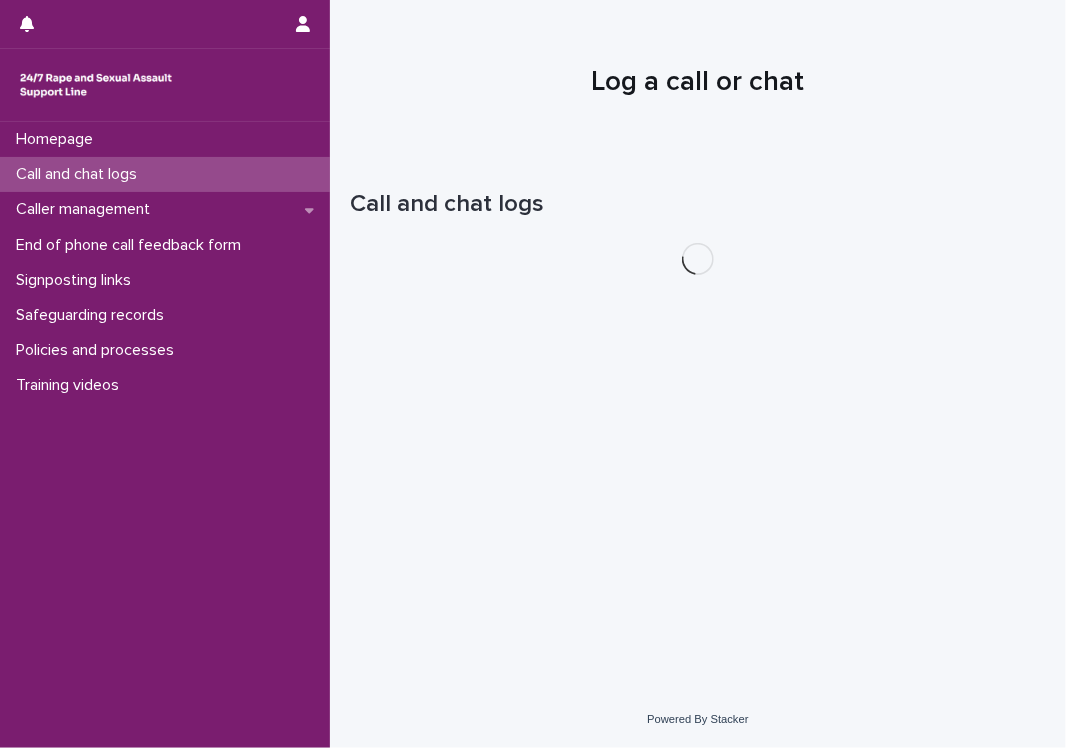 click on "Call and chat logs" at bounding box center [165, 174] 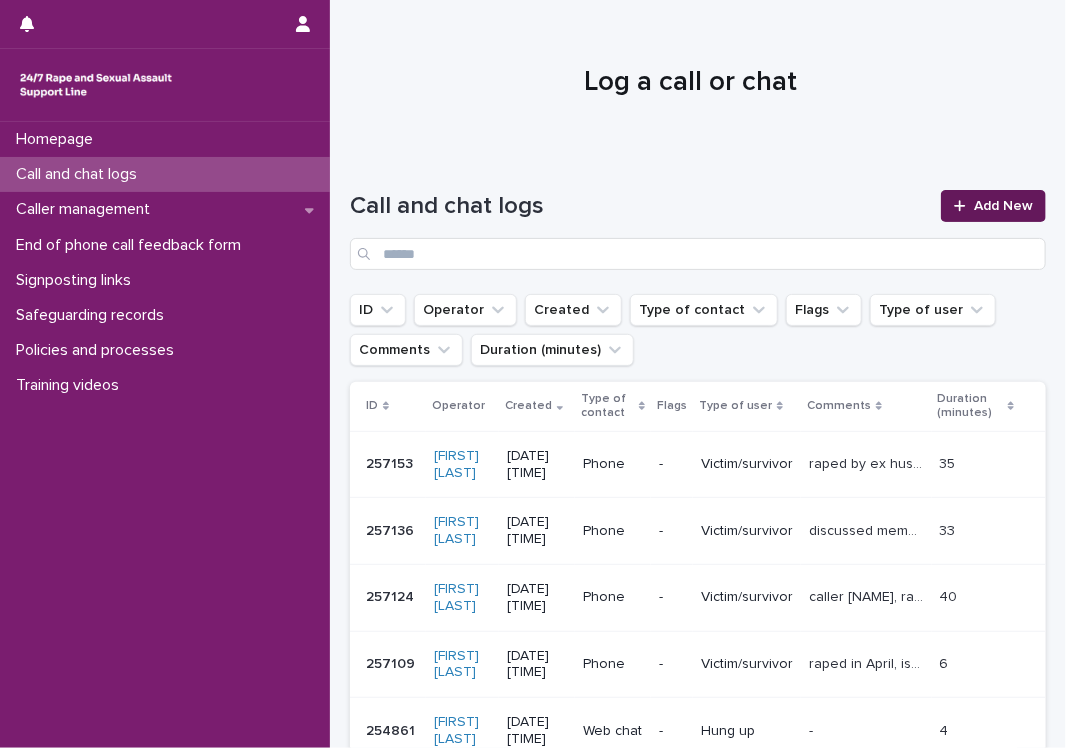 click on "Add New" at bounding box center (1003, 206) 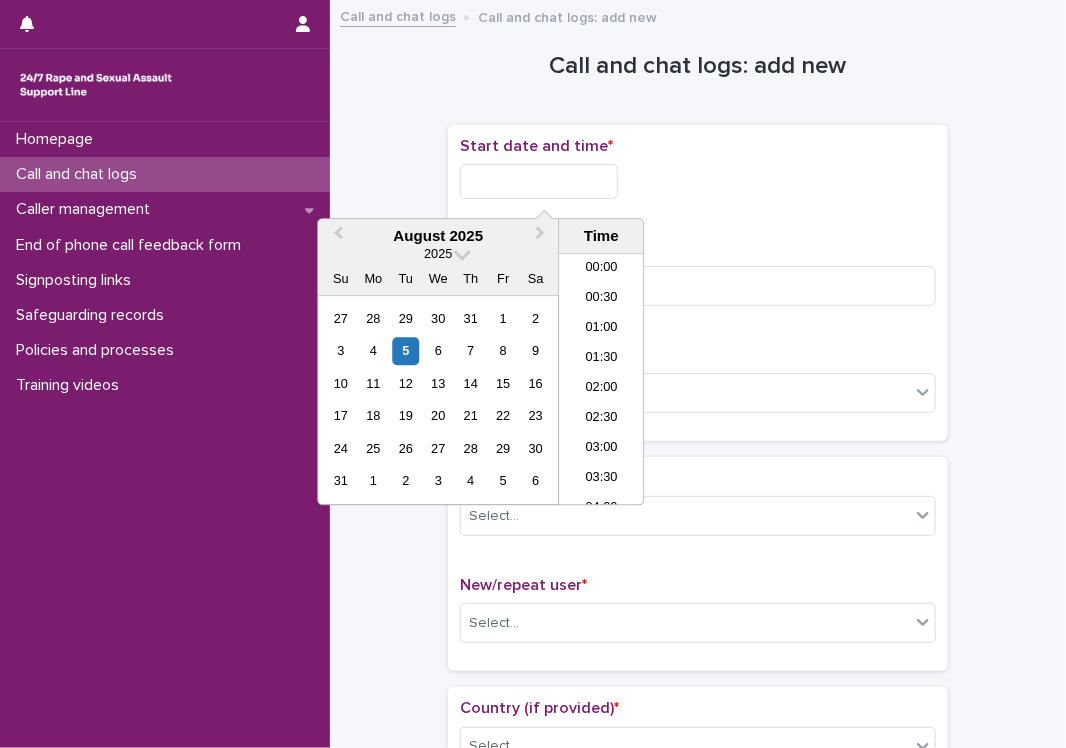 click at bounding box center (539, 181) 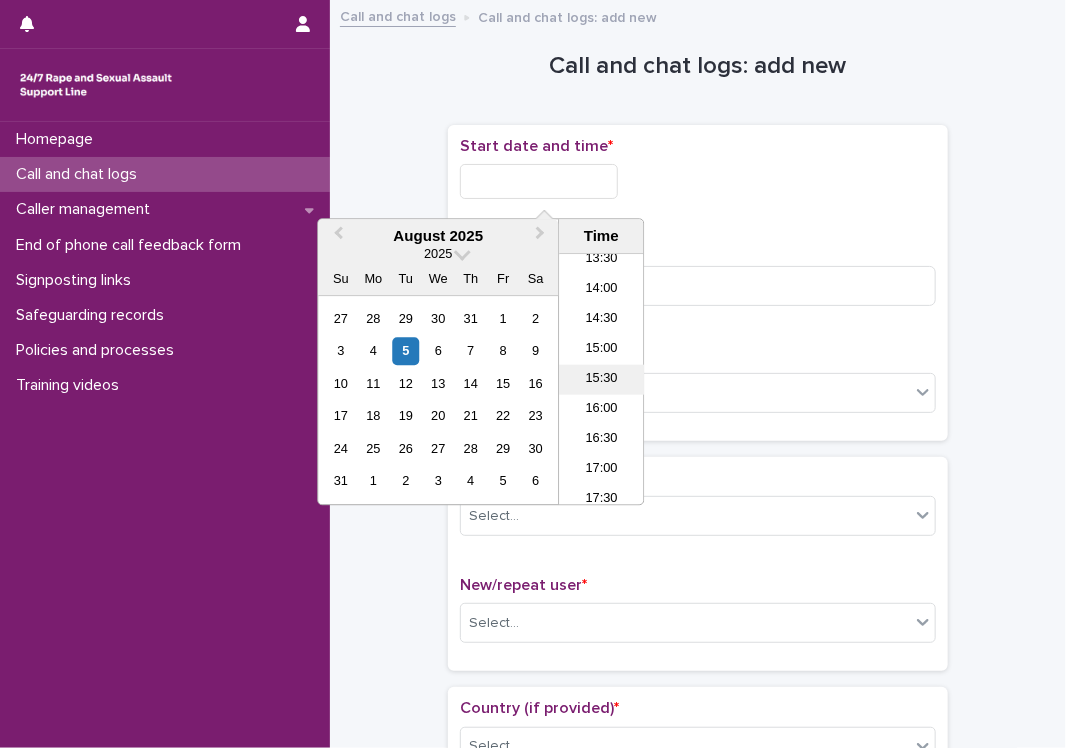 click on "15:30" at bounding box center (601, 380) 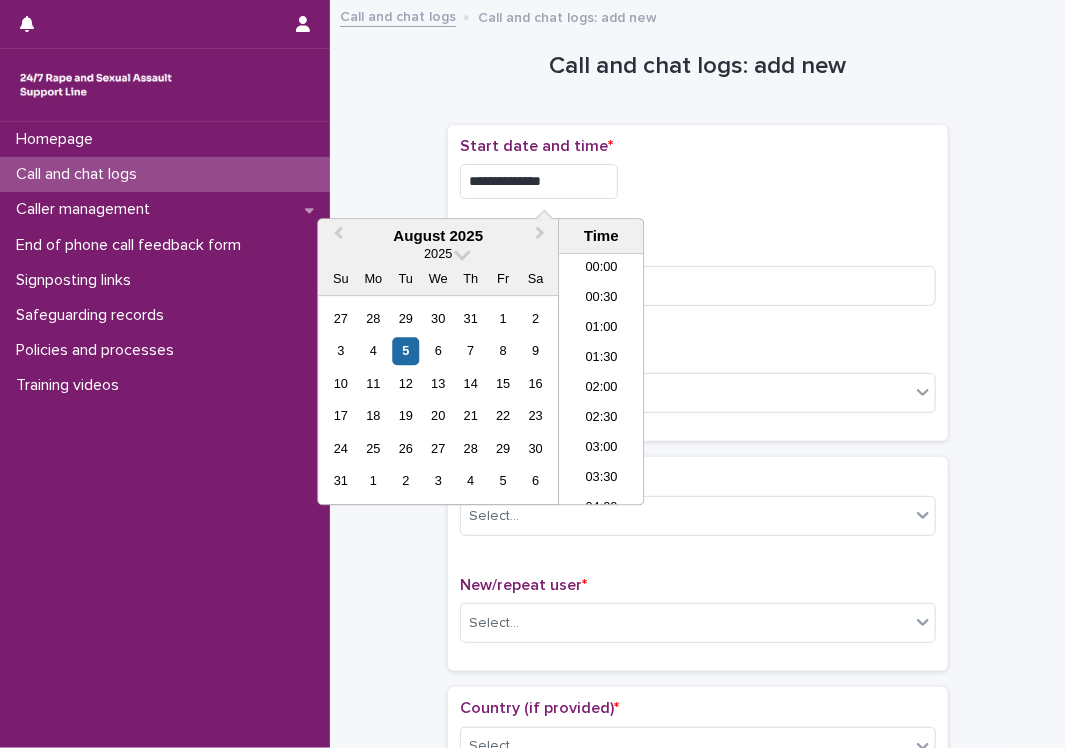 scroll, scrollTop: 820, scrollLeft: 0, axis: vertical 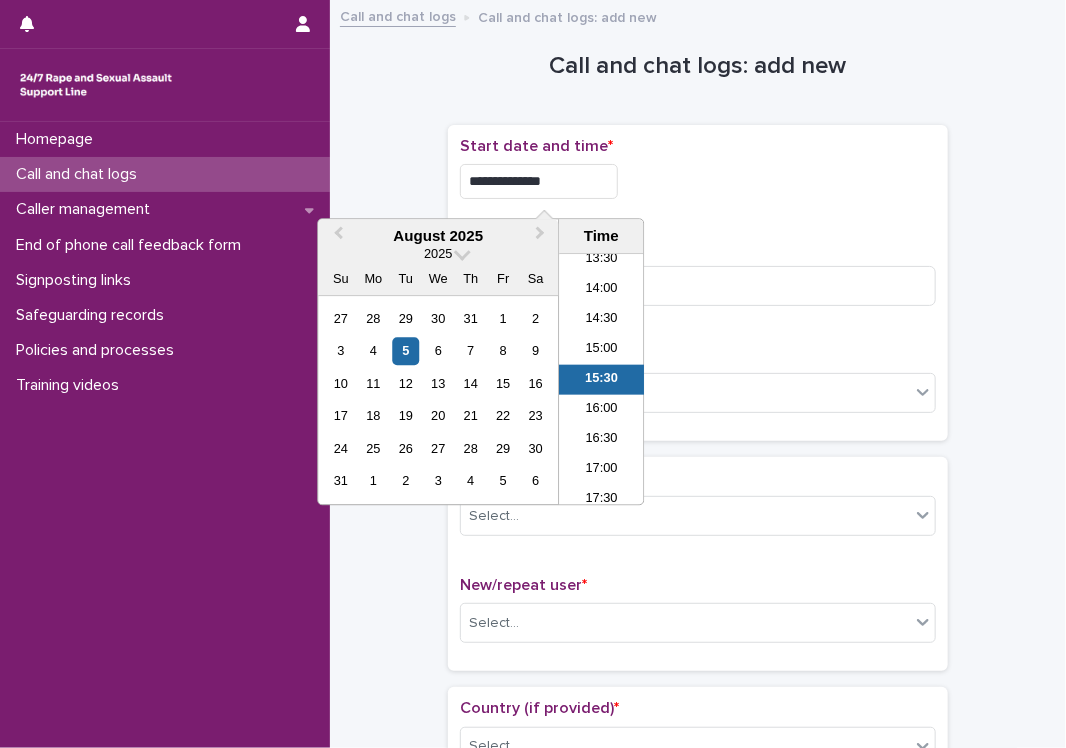 click on "**********" at bounding box center [539, 181] 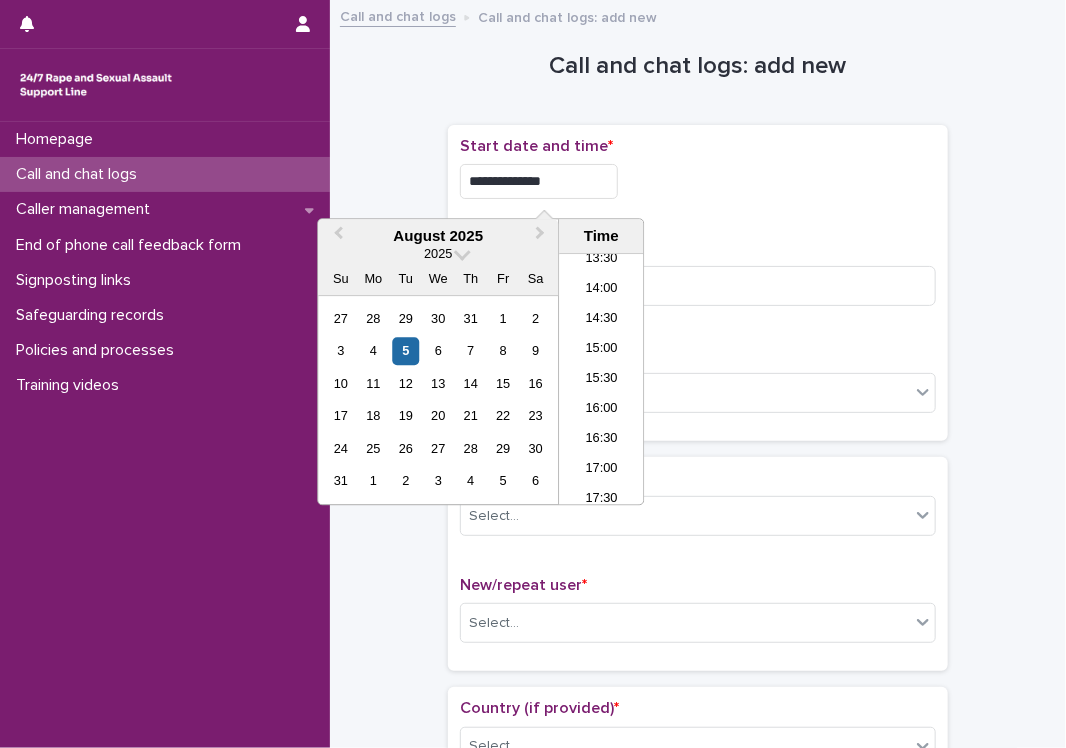 type on "**********" 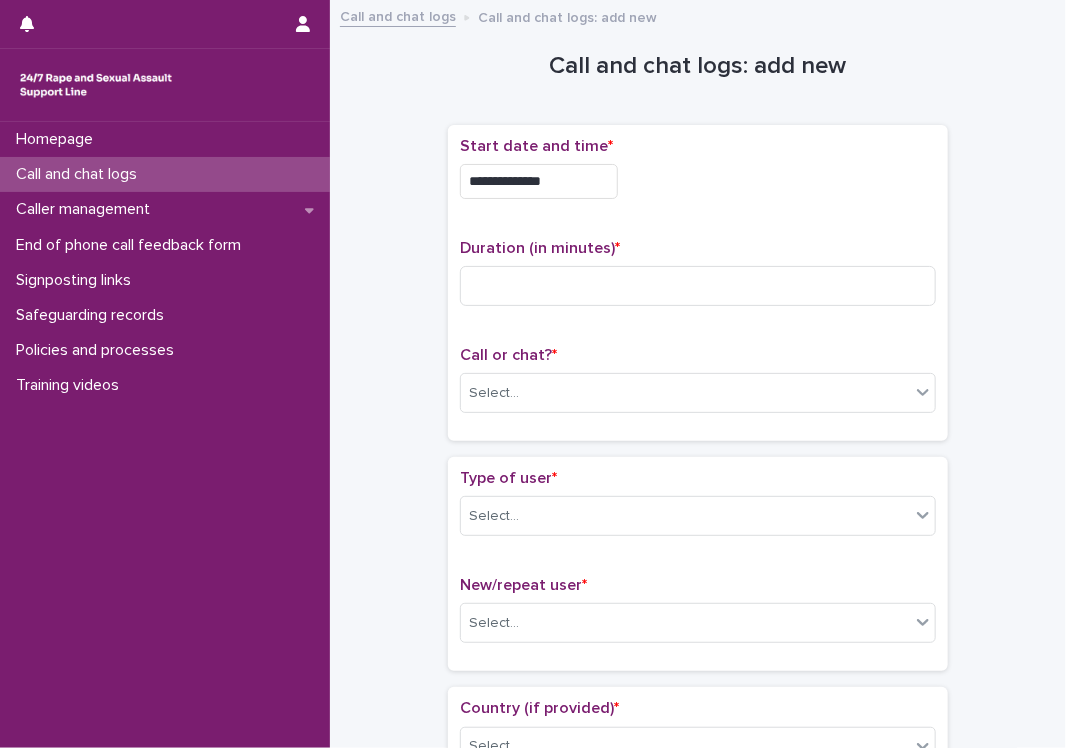 click on "**********" at bounding box center (698, 181) 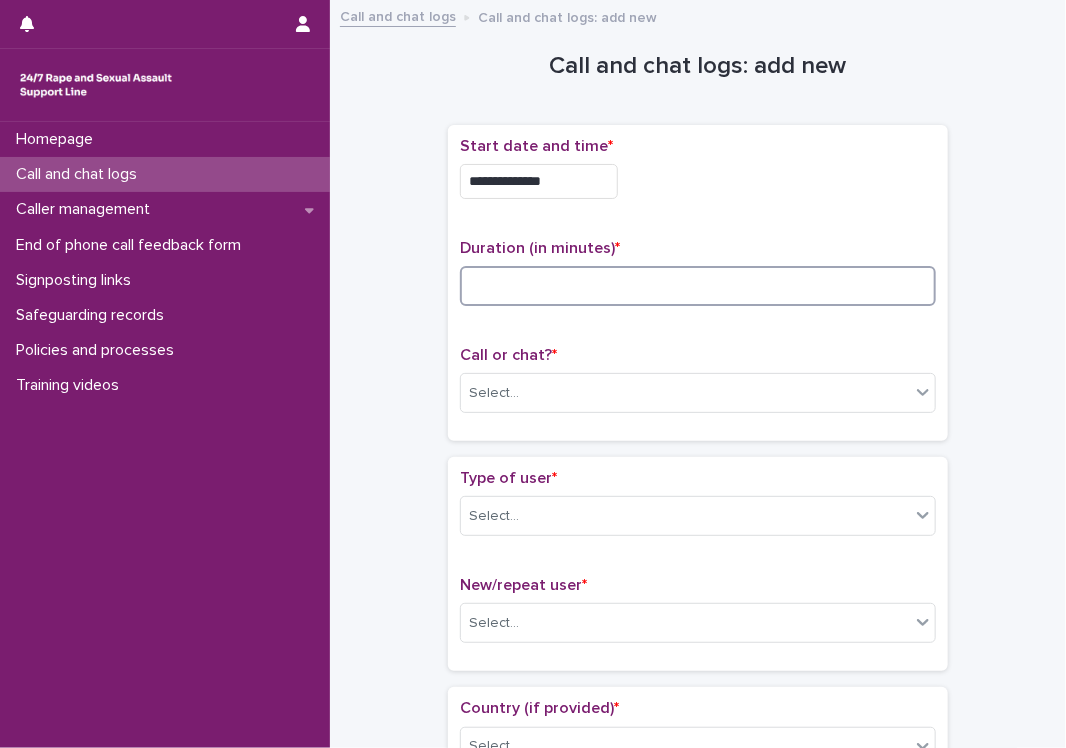 click at bounding box center [698, 286] 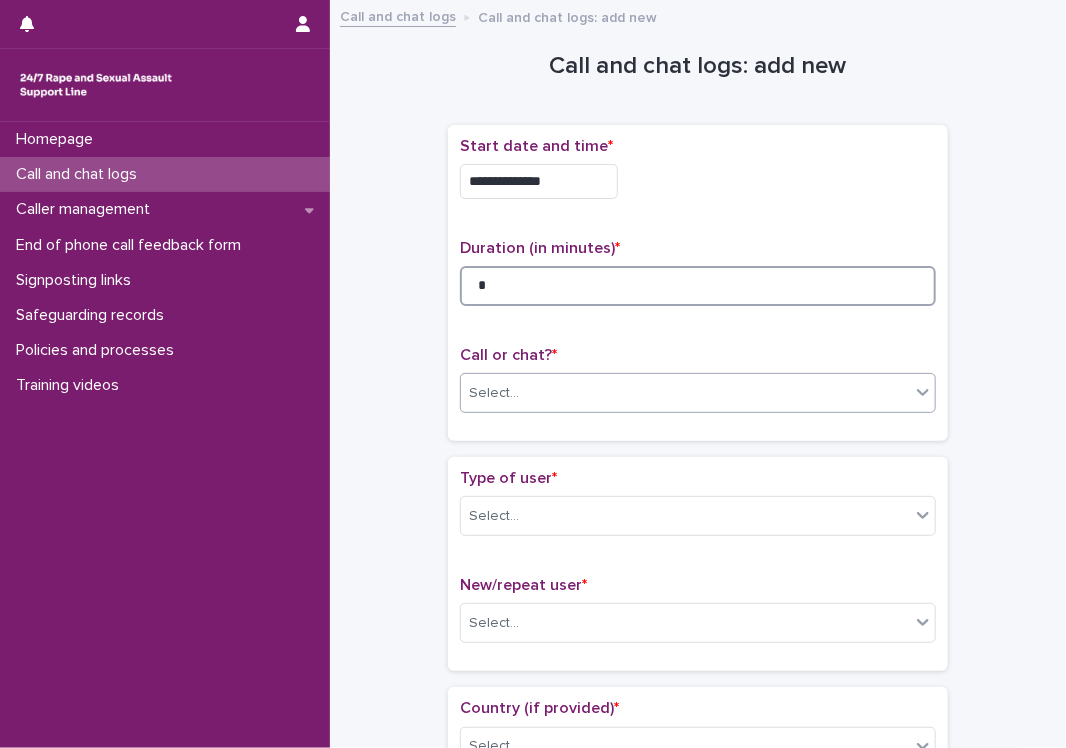 type on "*" 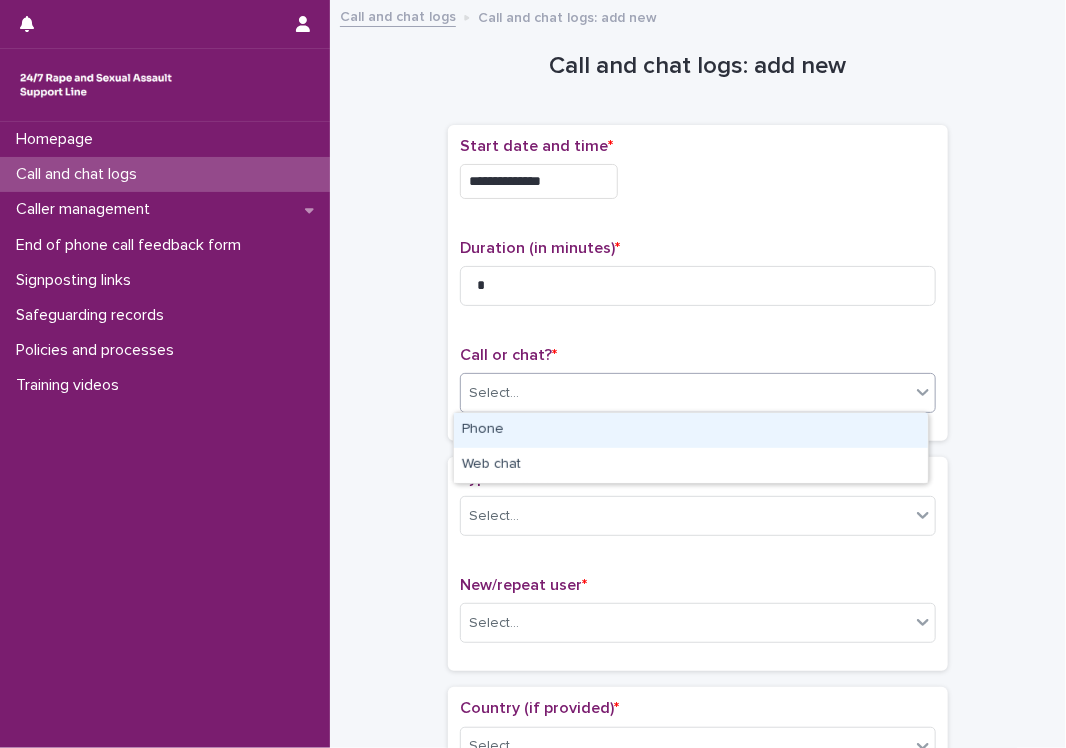 click on "Select..." at bounding box center [685, 393] 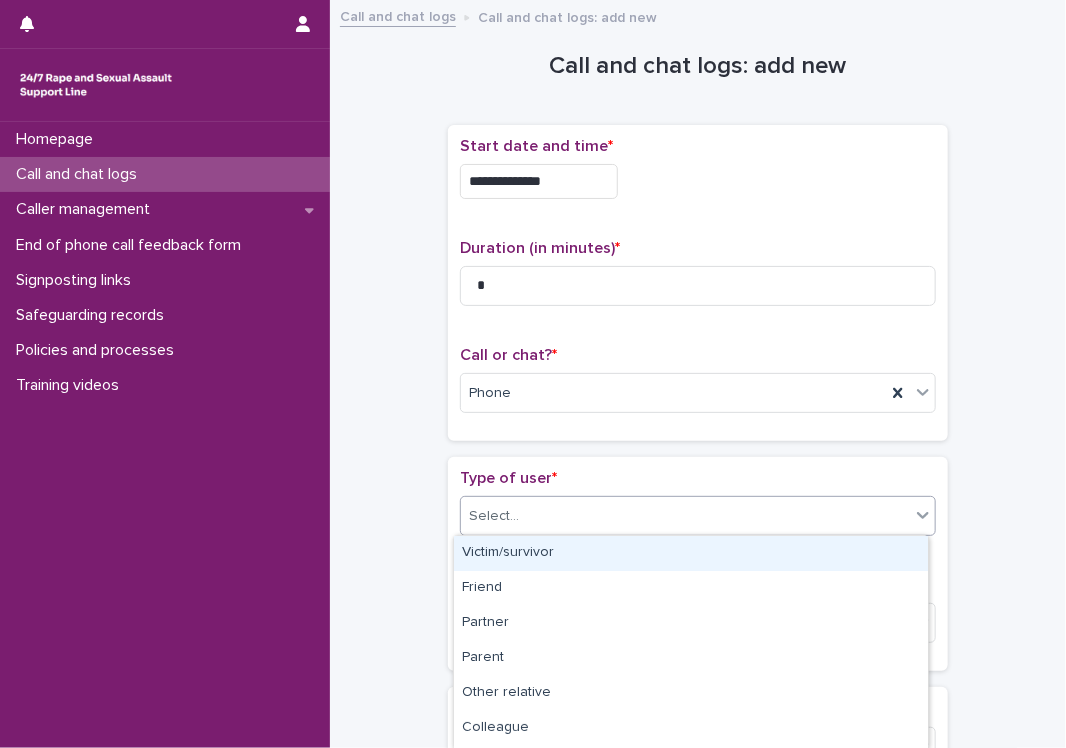 click on "Select..." at bounding box center (685, 516) 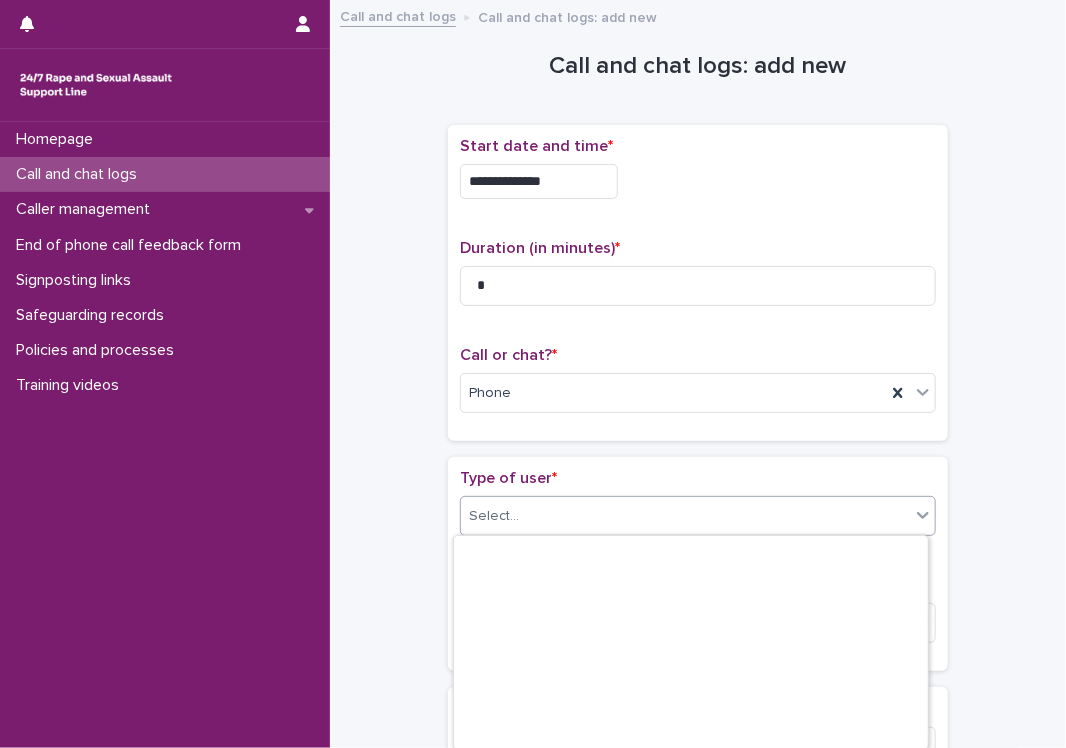 scroll, scrollTop: 311, scrollLeft: 0, axis: vertical 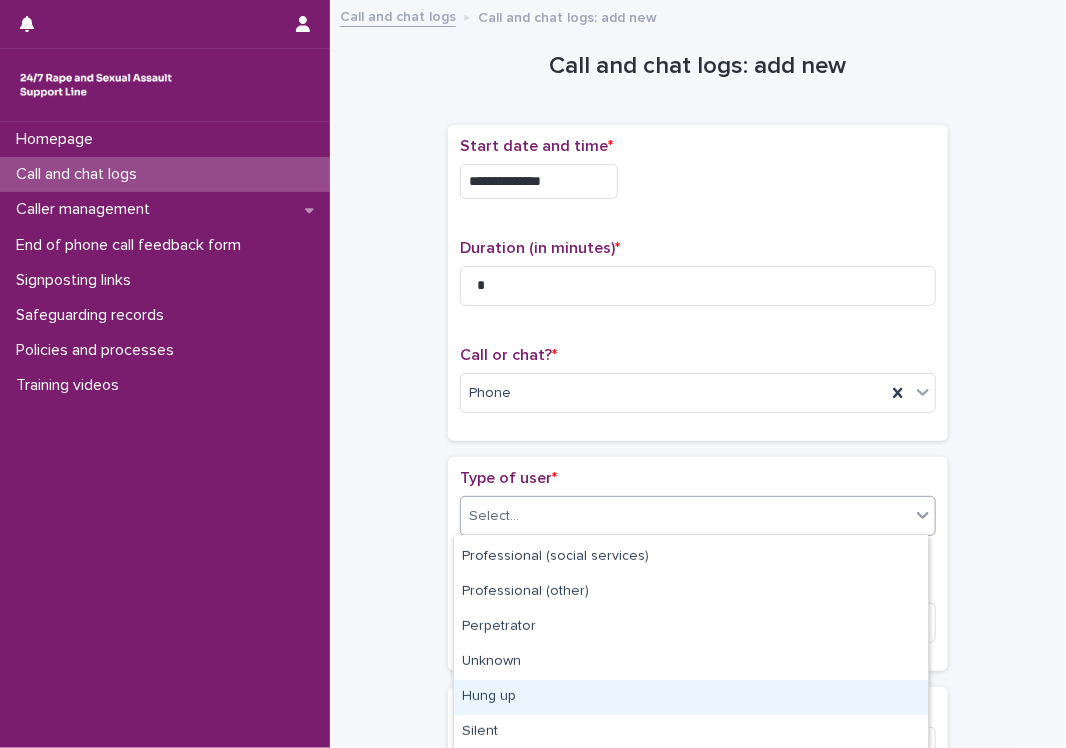 click on "Hung up" at bounding box center [691, 697] 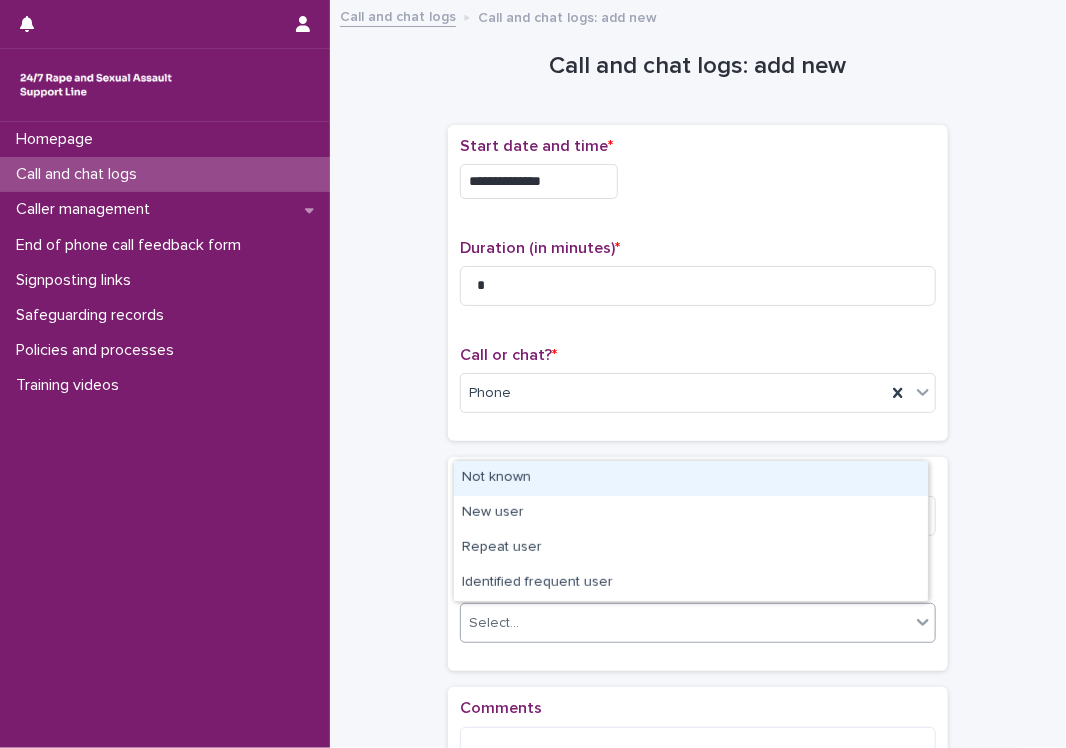 click on "Select..." at bounding box center (685, 623) 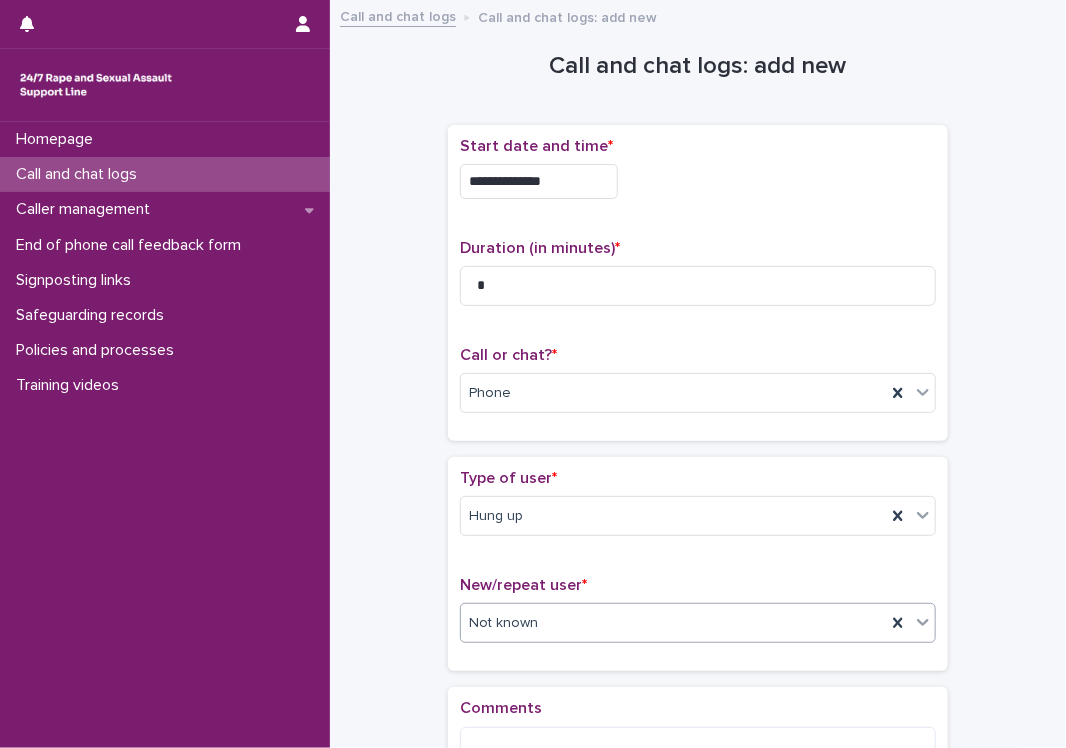 scroll, scrollTop: 252, scrollLeft: 0, axis: vertical 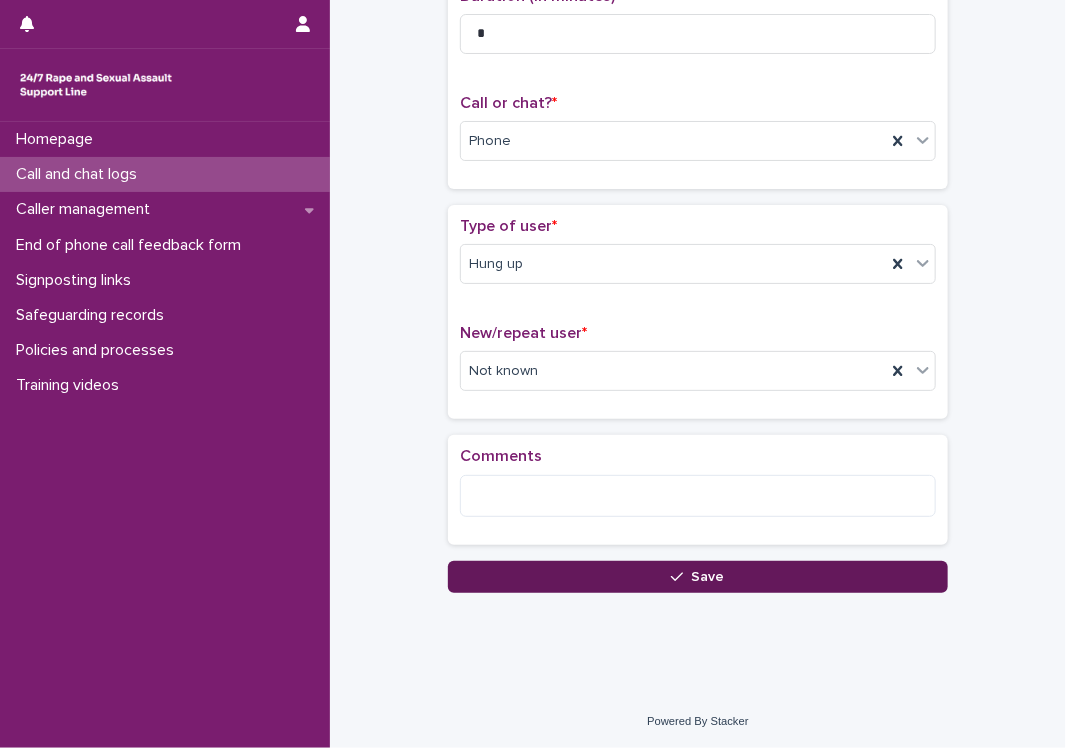 click on "Save" at bounding box center [698, 577] 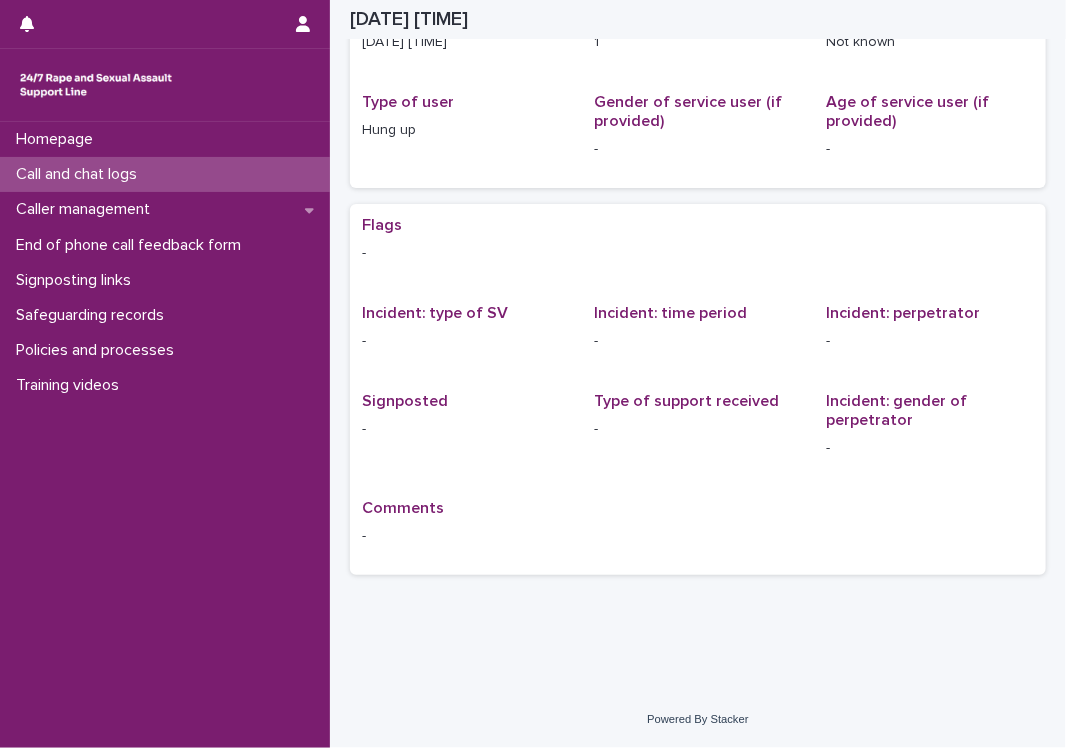 scroll, scrollTop: 0, scrollLeft: 0, axis: both 